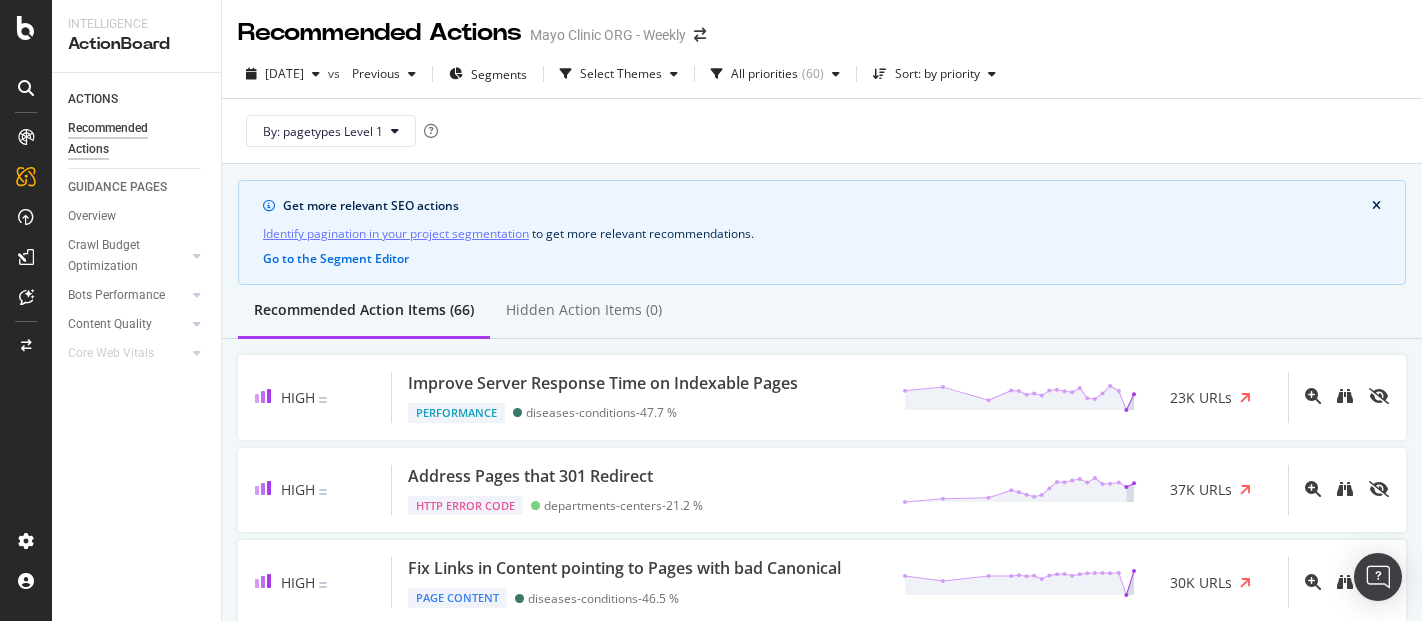 scroll, scrollTop: 0, scrollLeft: 0, axis: both 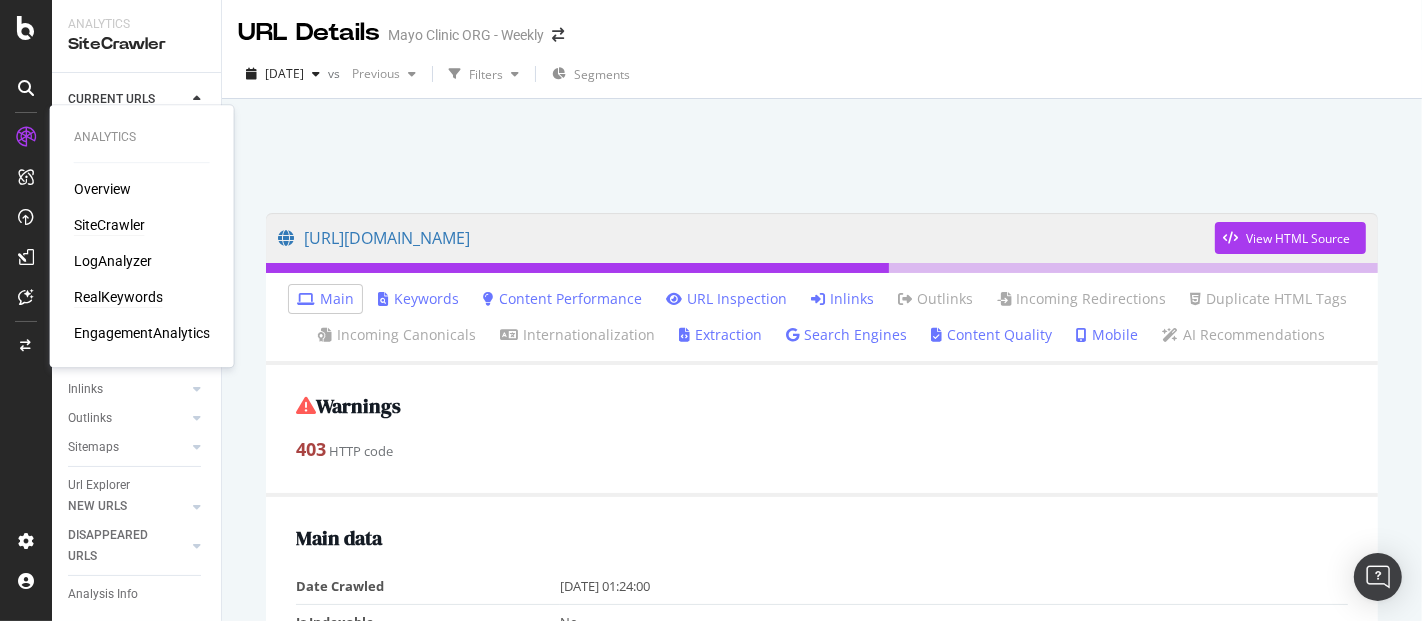 click on "RealKeywords" at bounding box center (118, 297) 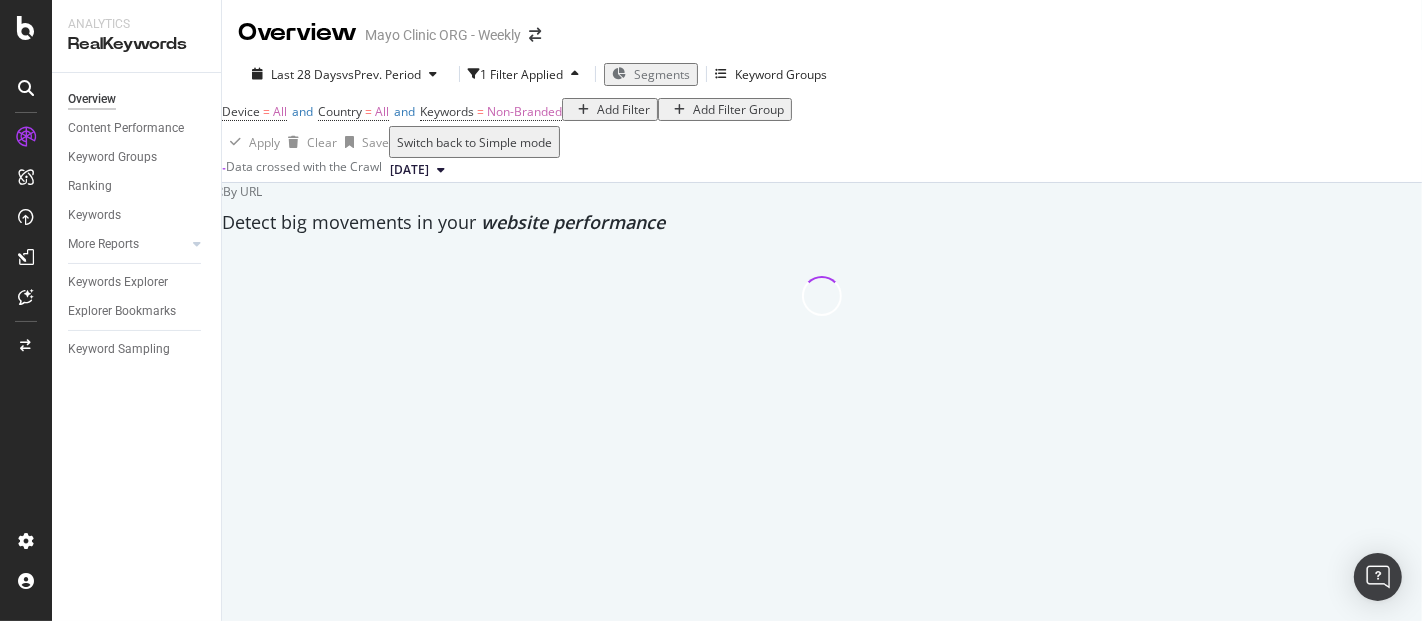 scroll, scrollTop: 0, scrollLeft: 0, axis: both 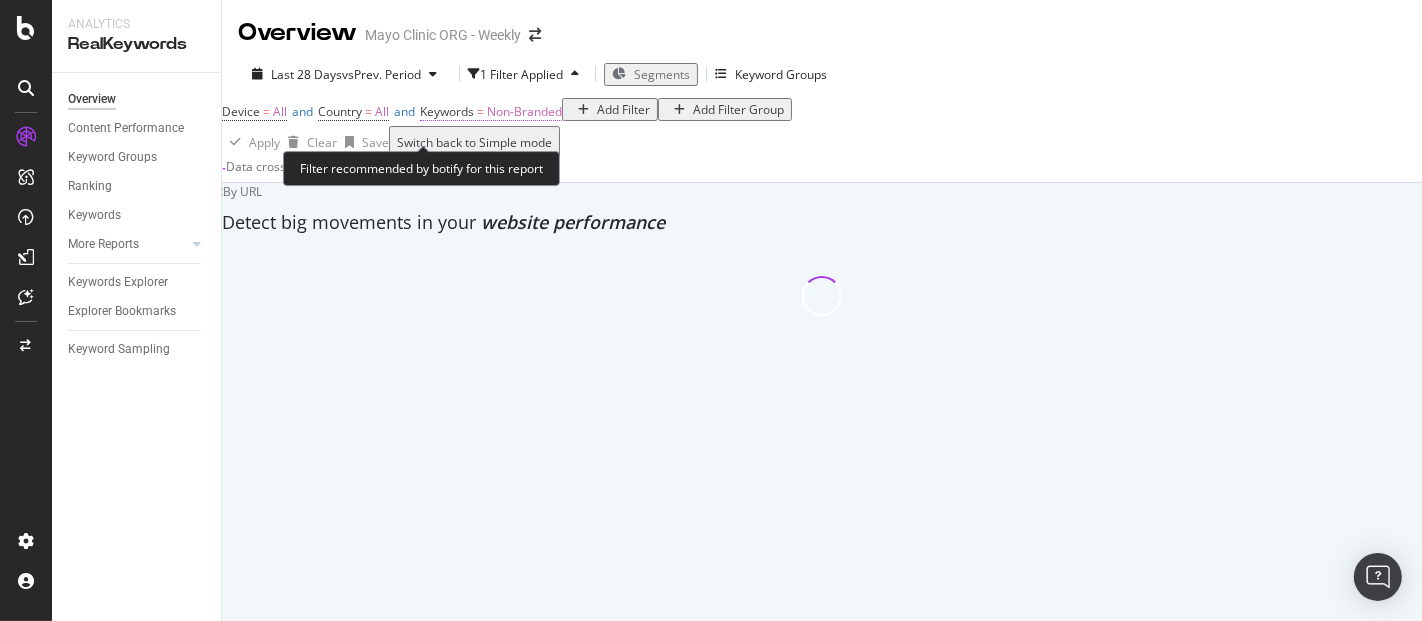 click on "Non-Branded" at bounding box center (524, 111) 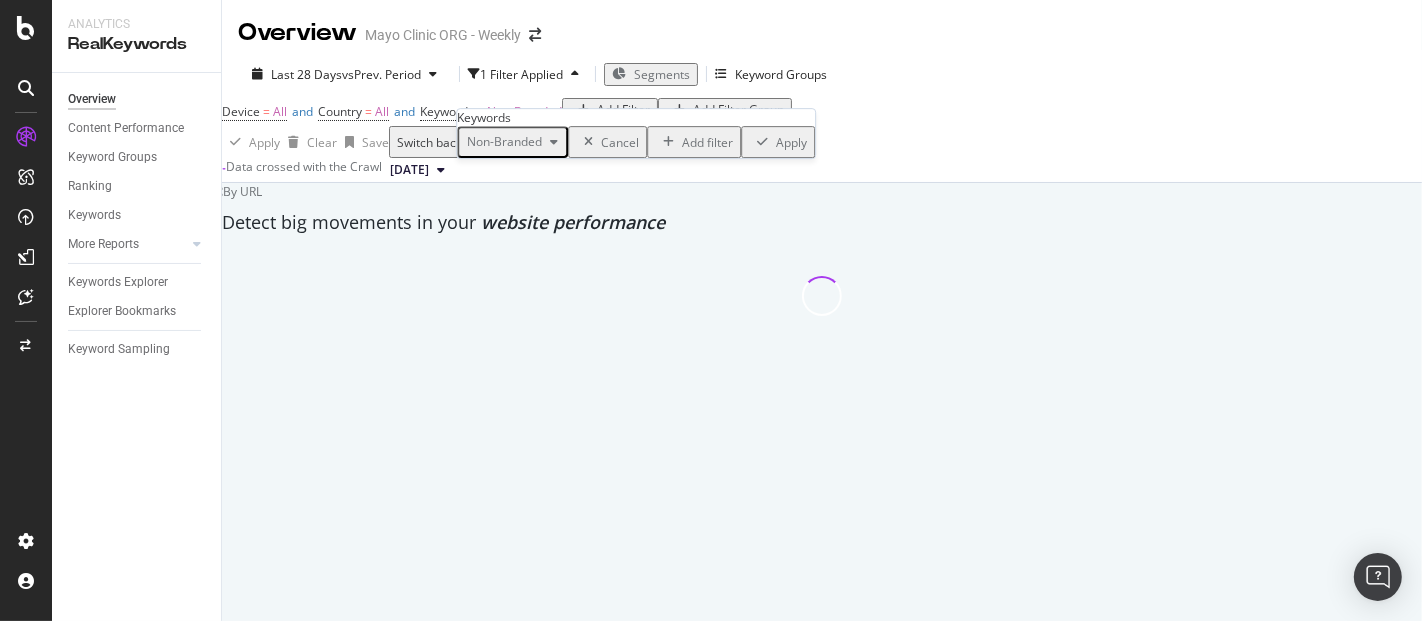 click at bounding box center [554, 142] 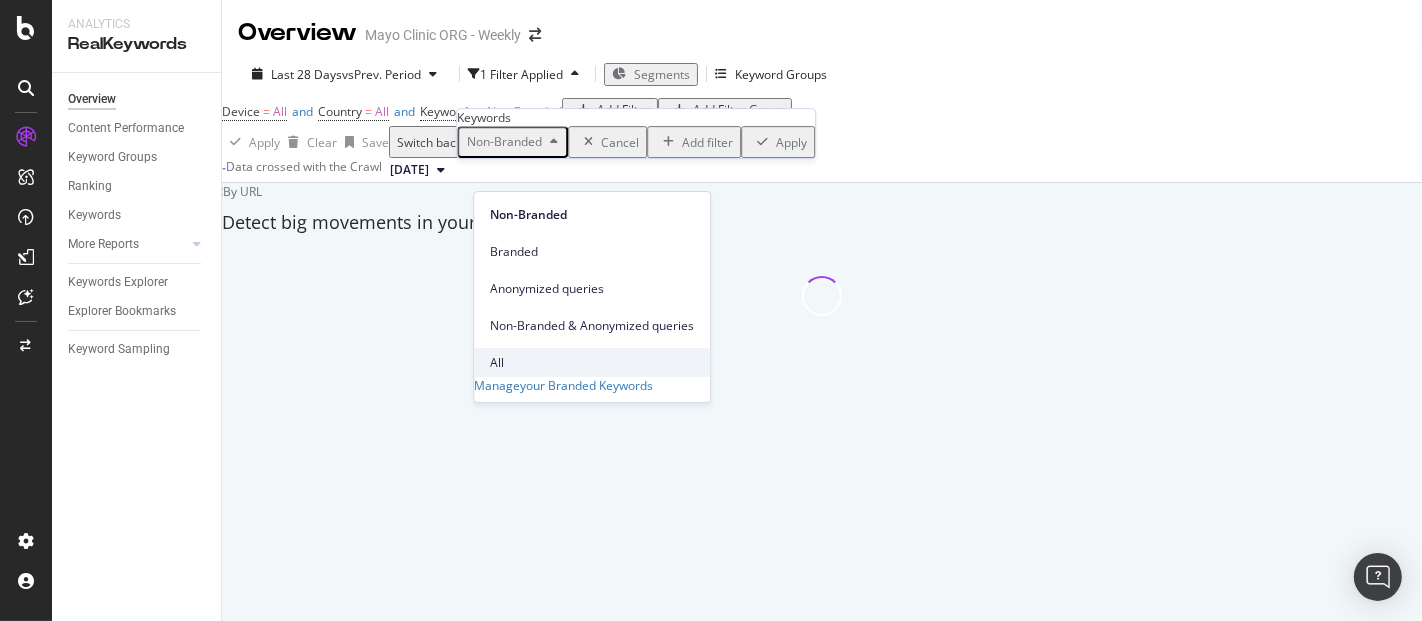 click on "All" at bounding box center (592, 363) 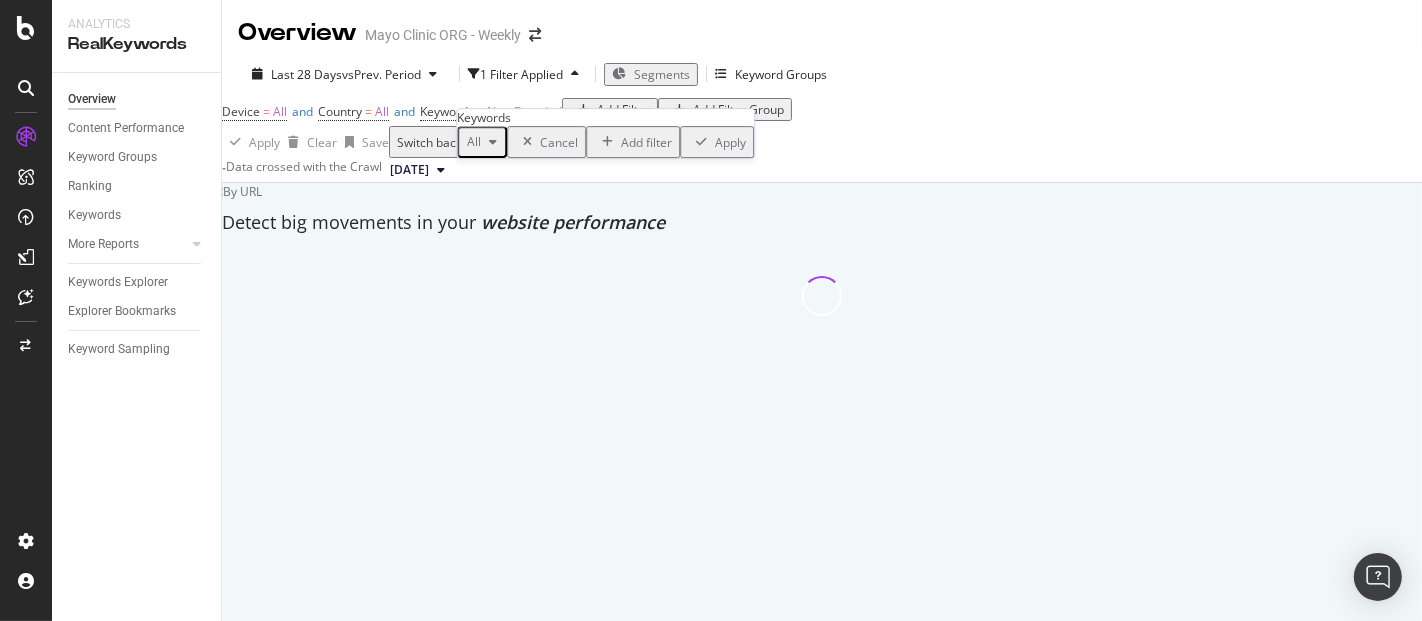 click on "Apply" at bounding box center [730, 142] 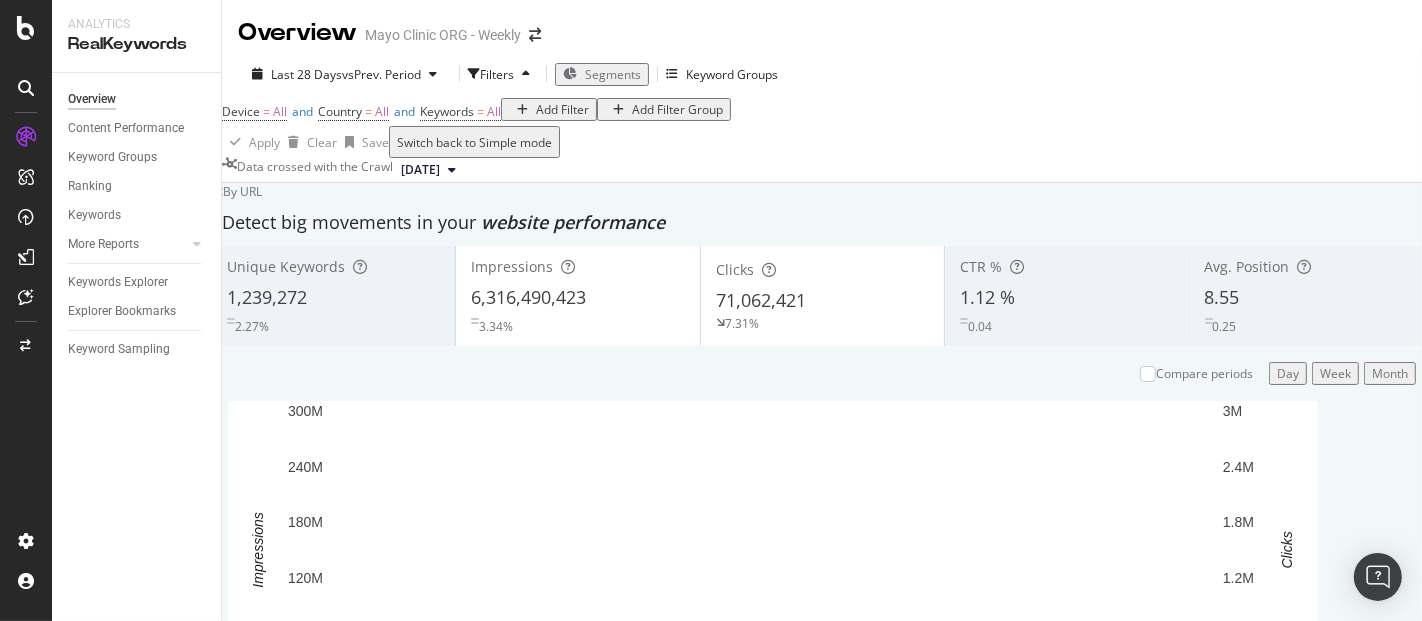 scroll, scrollTop: 0, scrollLeft: 0, axis: both 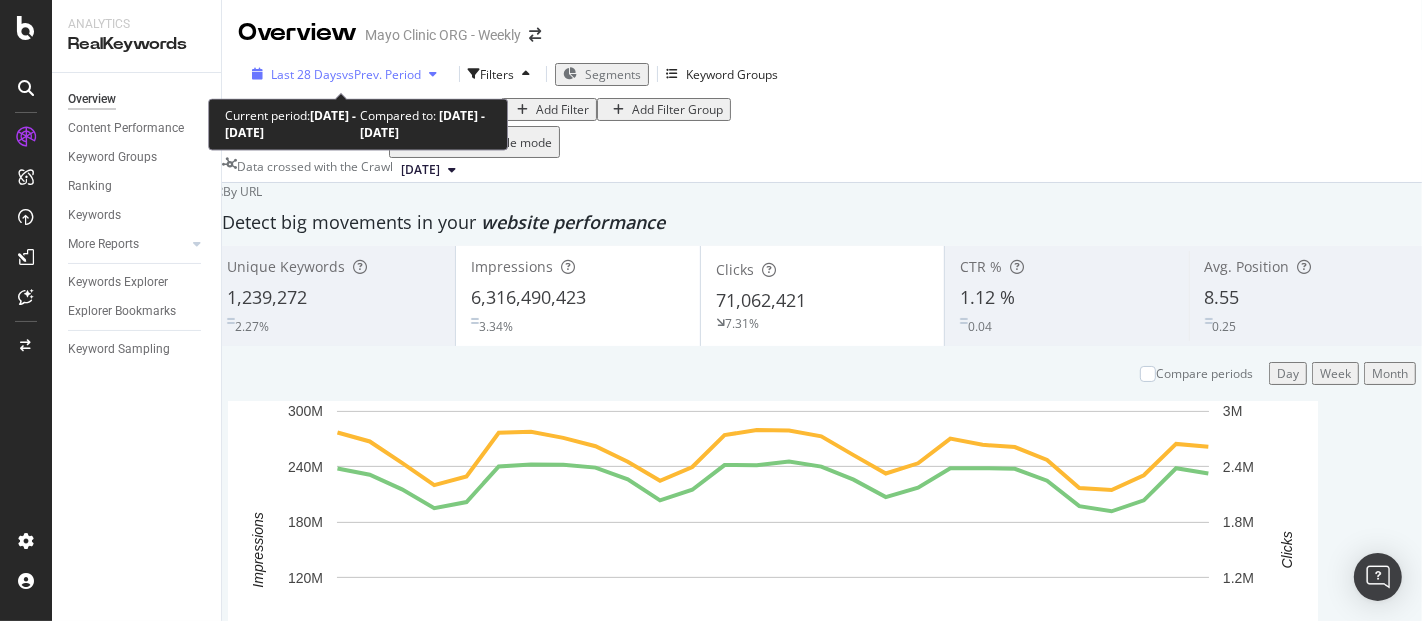 click on "Last 28 Days" at bounding box center (306, 74) 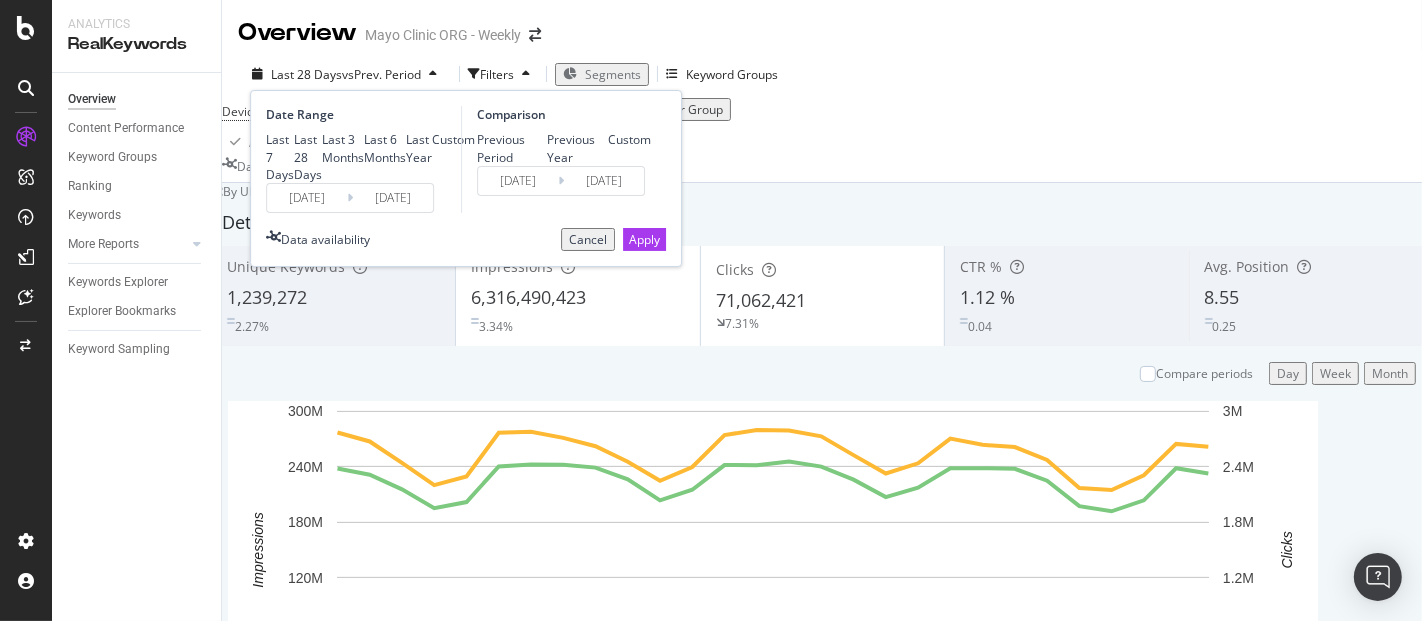 click at bounding box center [322, 148] 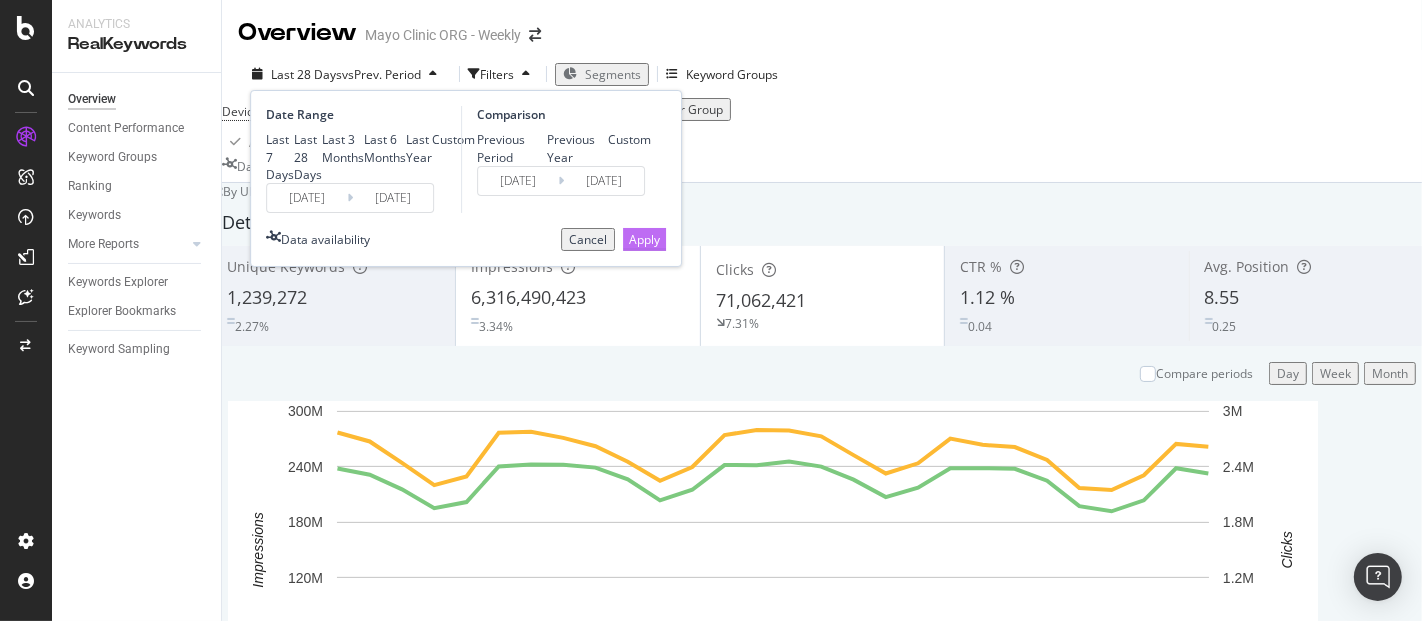 click on "Apply" at bounding box center [644, 239] 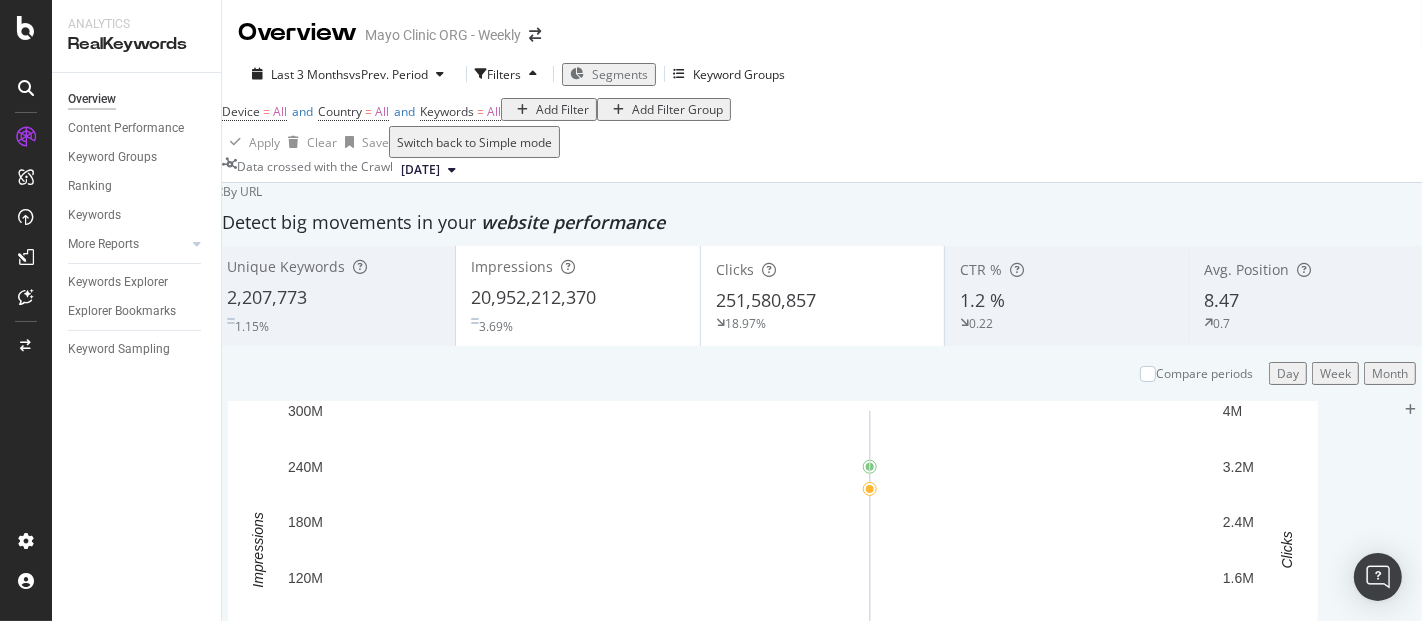 scroll, scrollTop: 444, scrollLeft: 0, axis: vertical 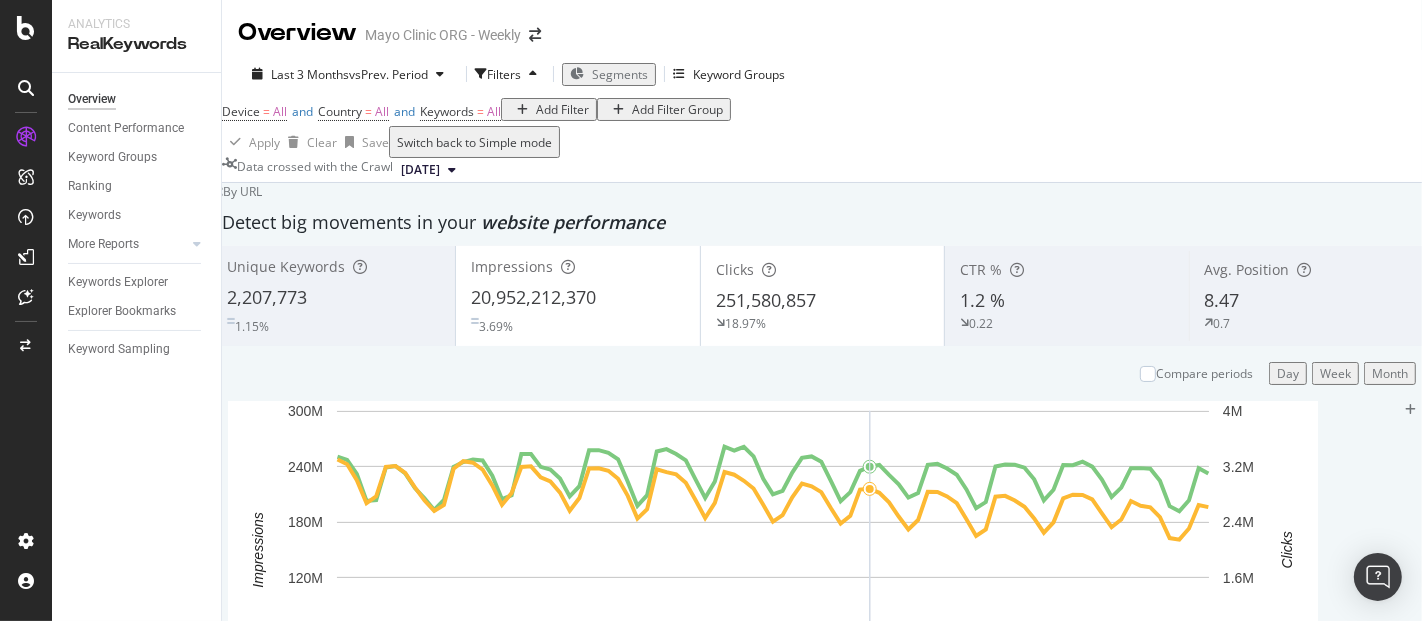 click on "Clicks" at bounding box center [883, 768] 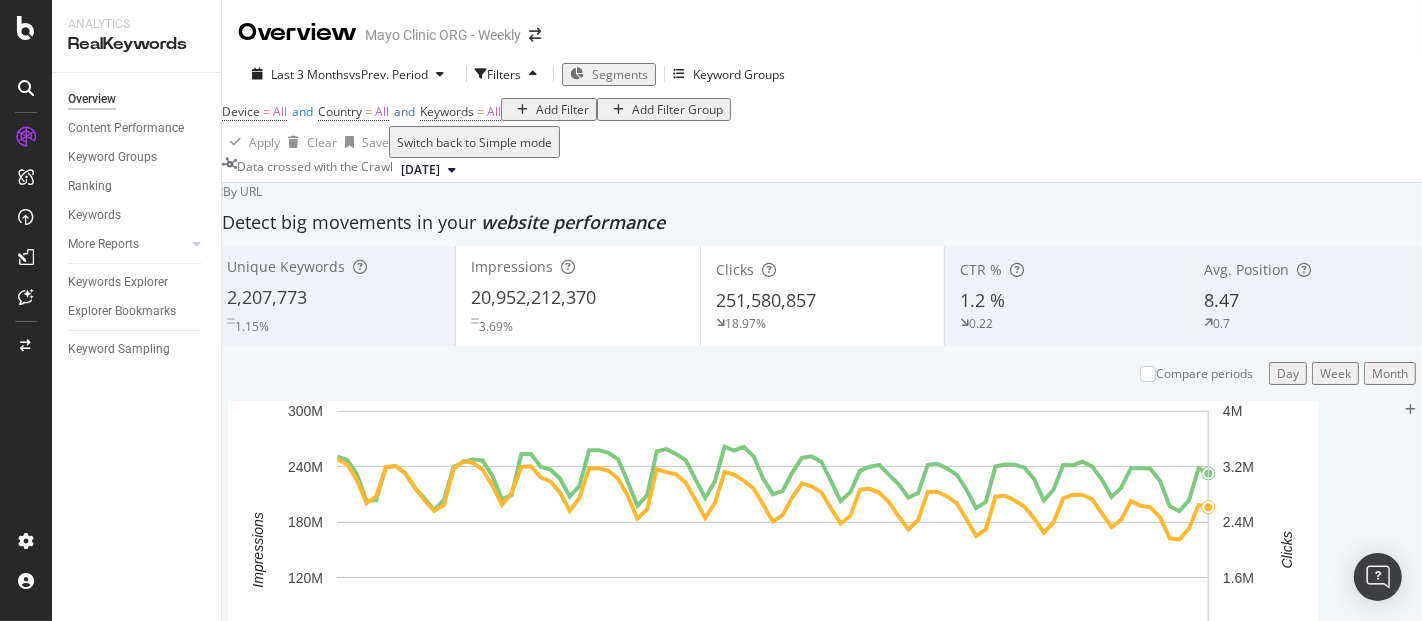 scroll, scrollTop: 0, scrollLeft: 0, axis: both 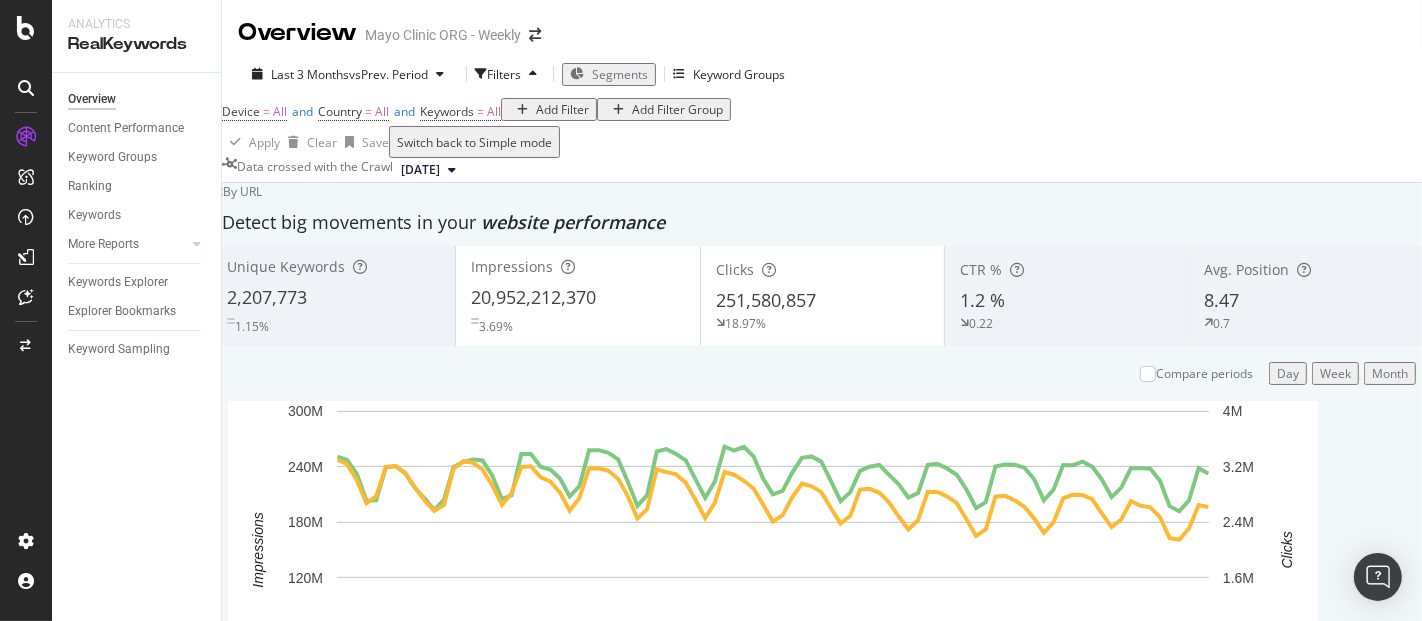 click on "Switch back to Simple mode" at bounding box center [474, 142] 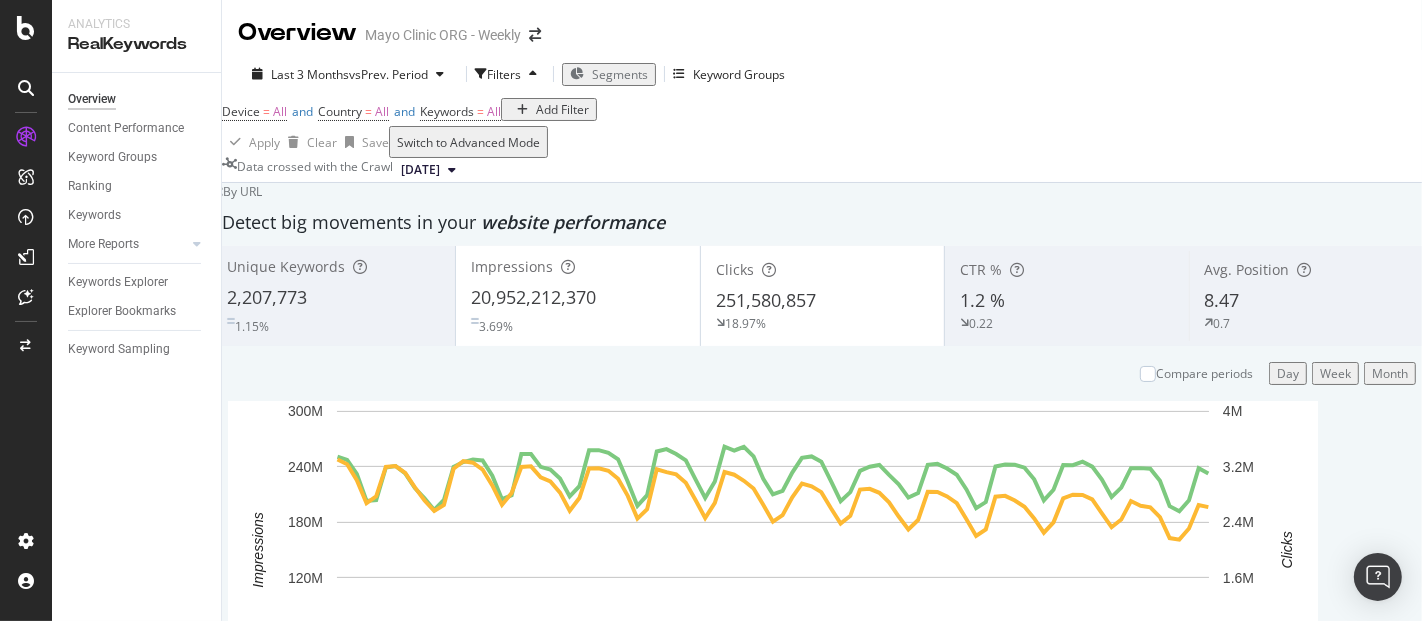 click on "Switch to Advanced Mode" at bounding box center [468, 142] 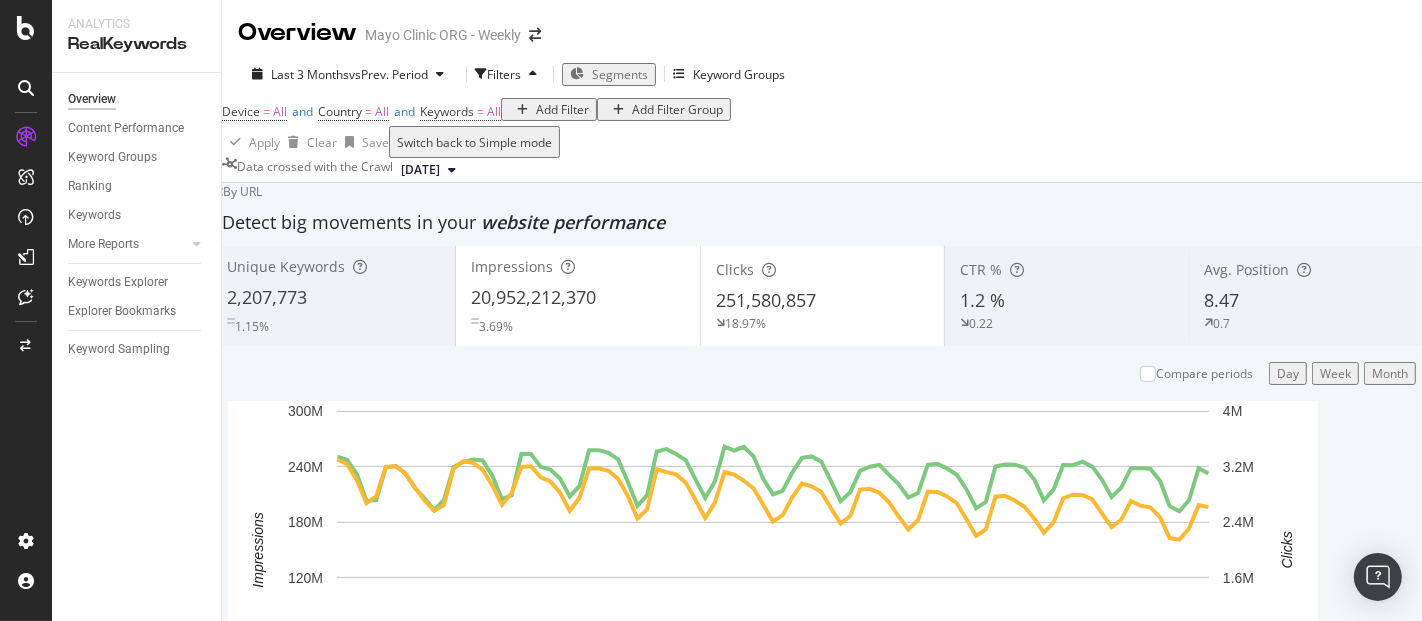 scroll, scrollTop: 444, scrollLeft: 0, axis: vertical 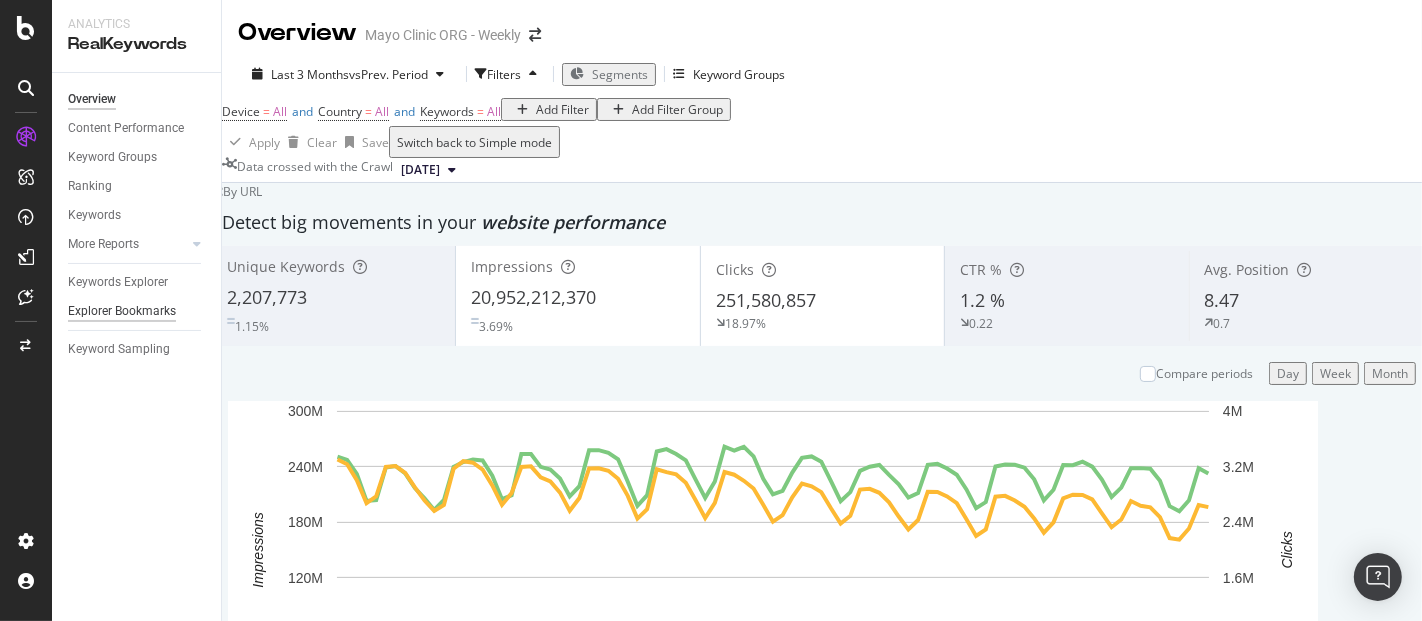 click on "Explorer Bookmarks" at bounding box center (122, 311) 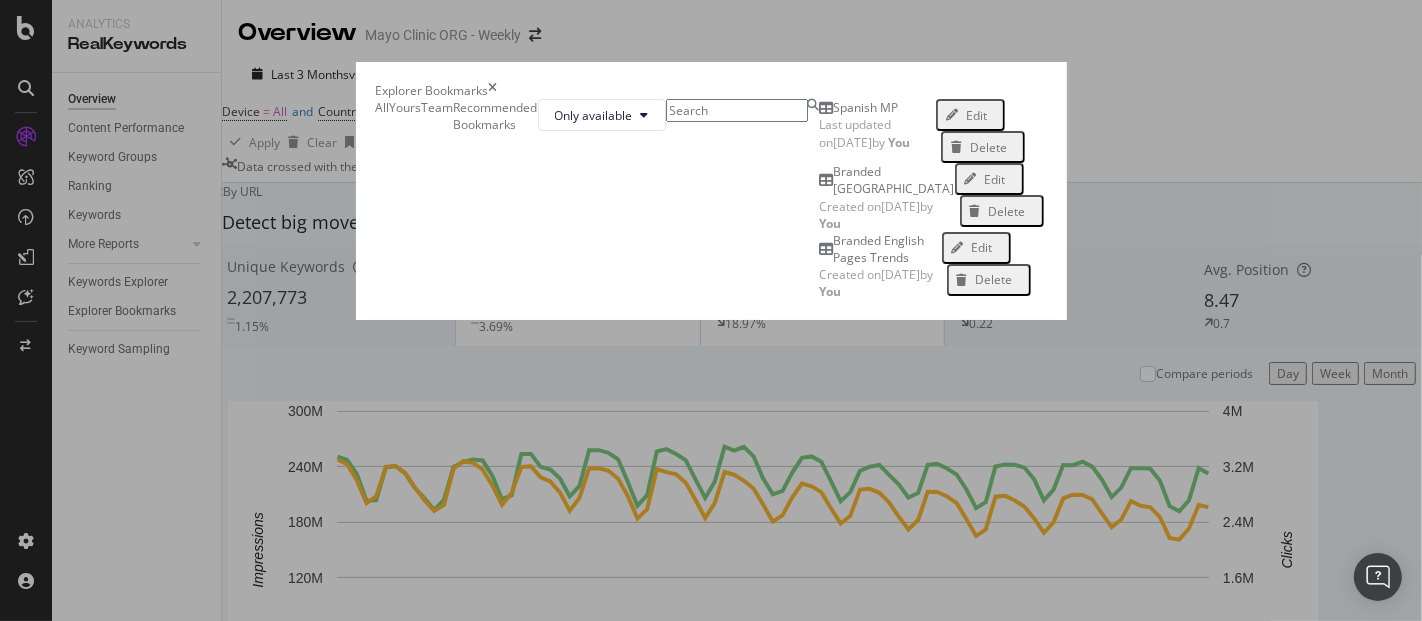 click on "All" at bounding box center [383, 107] 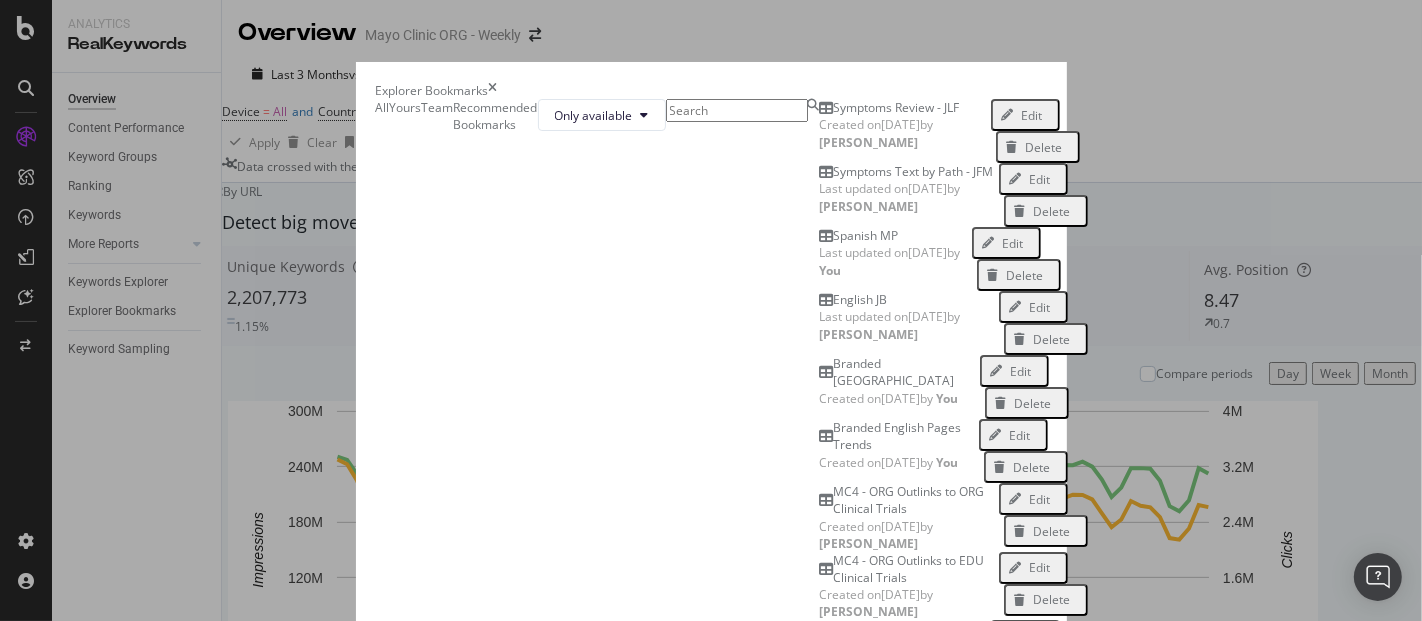 scroll, scrollTop: 2777, scrollLeft: 0, axis: vertical 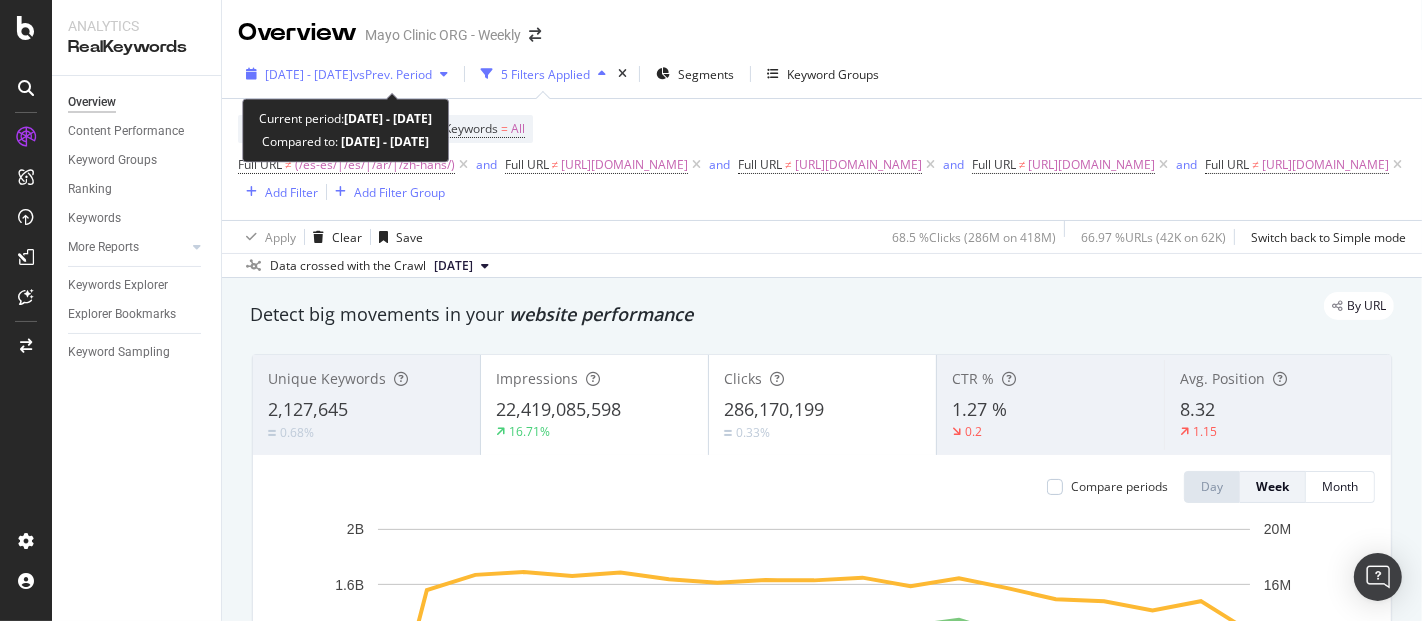click on "2024 Dec. 29th - 2025 May. 3rd" at bounding box center (309, 74) 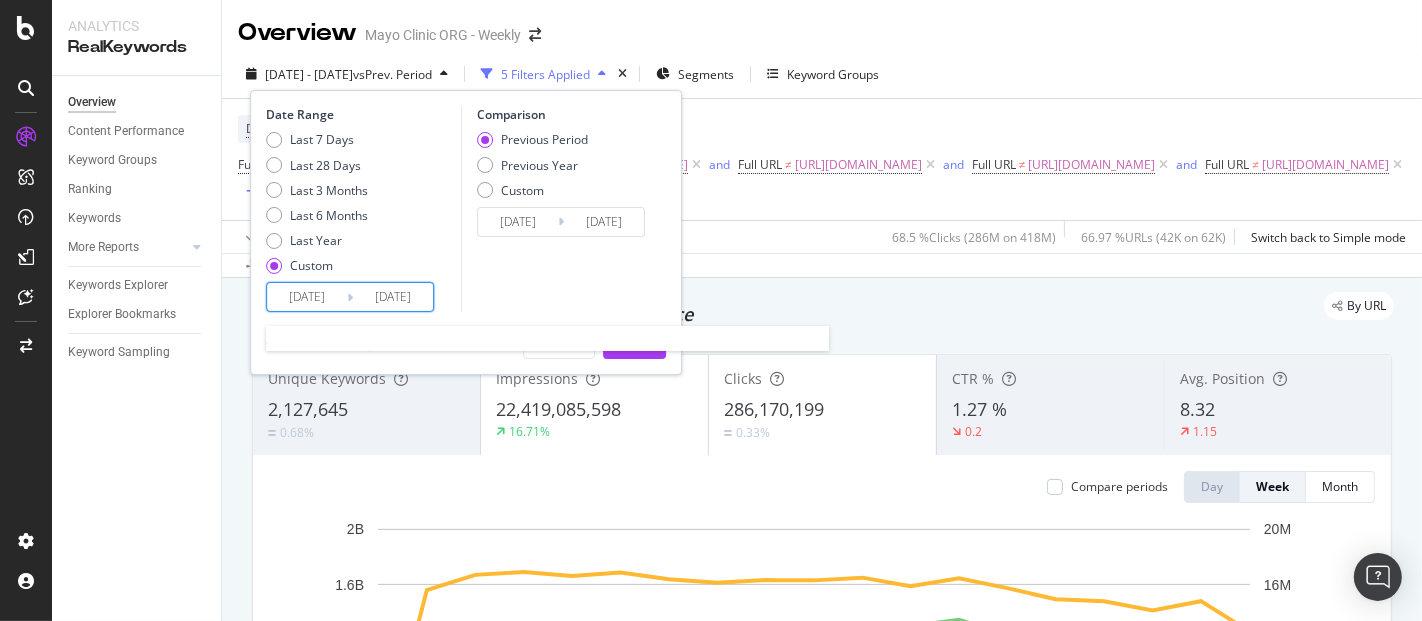 click on "2025/05/03" at bounding box center (393, 297) 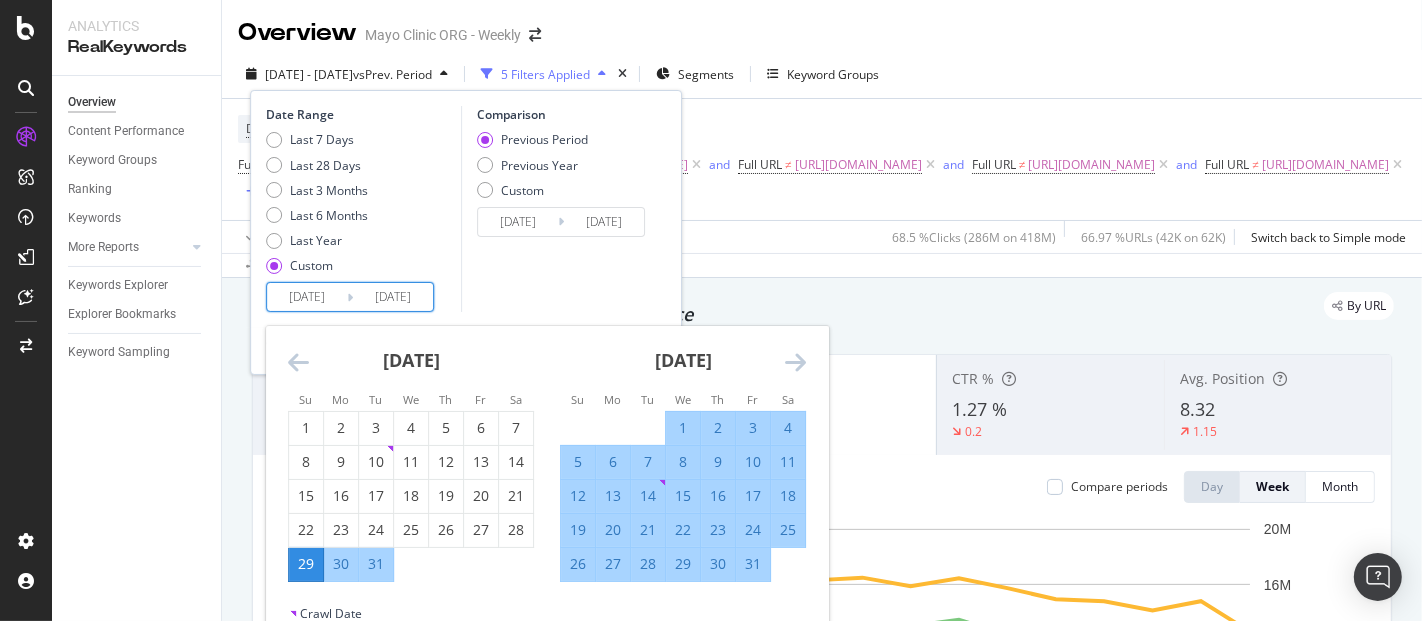 click at bounding box center [795, 362] 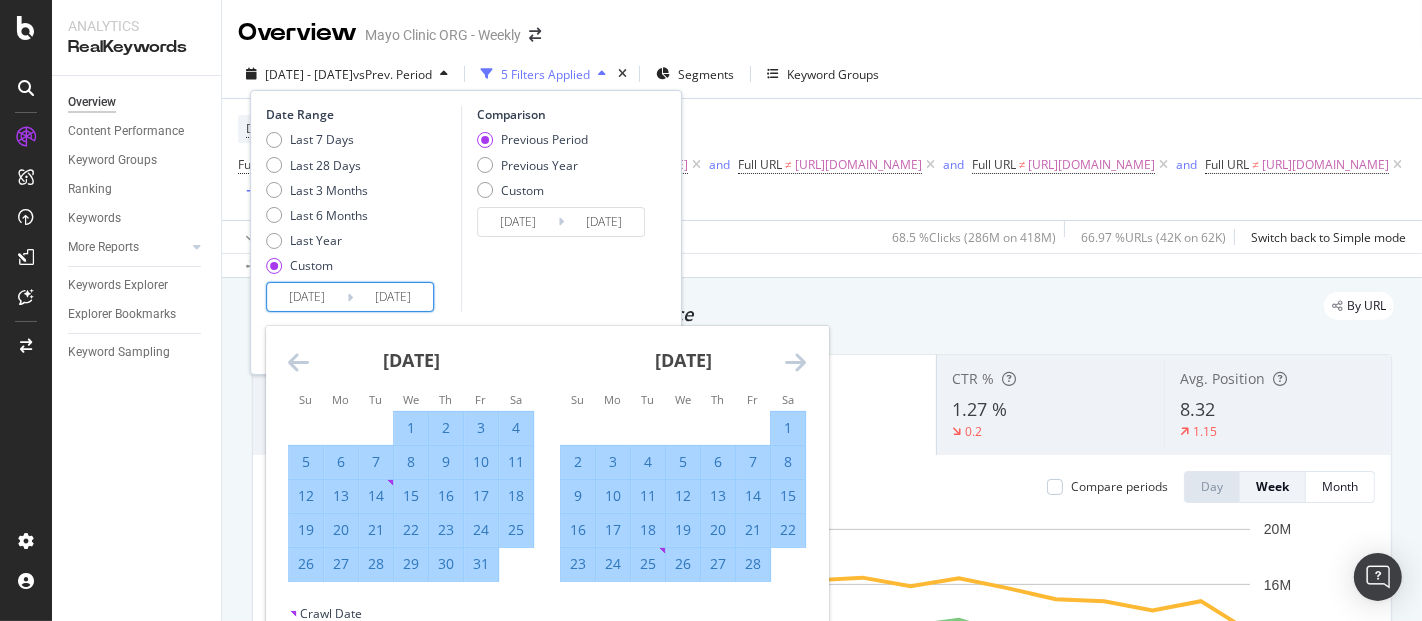 click at bounding box center [795, 362] 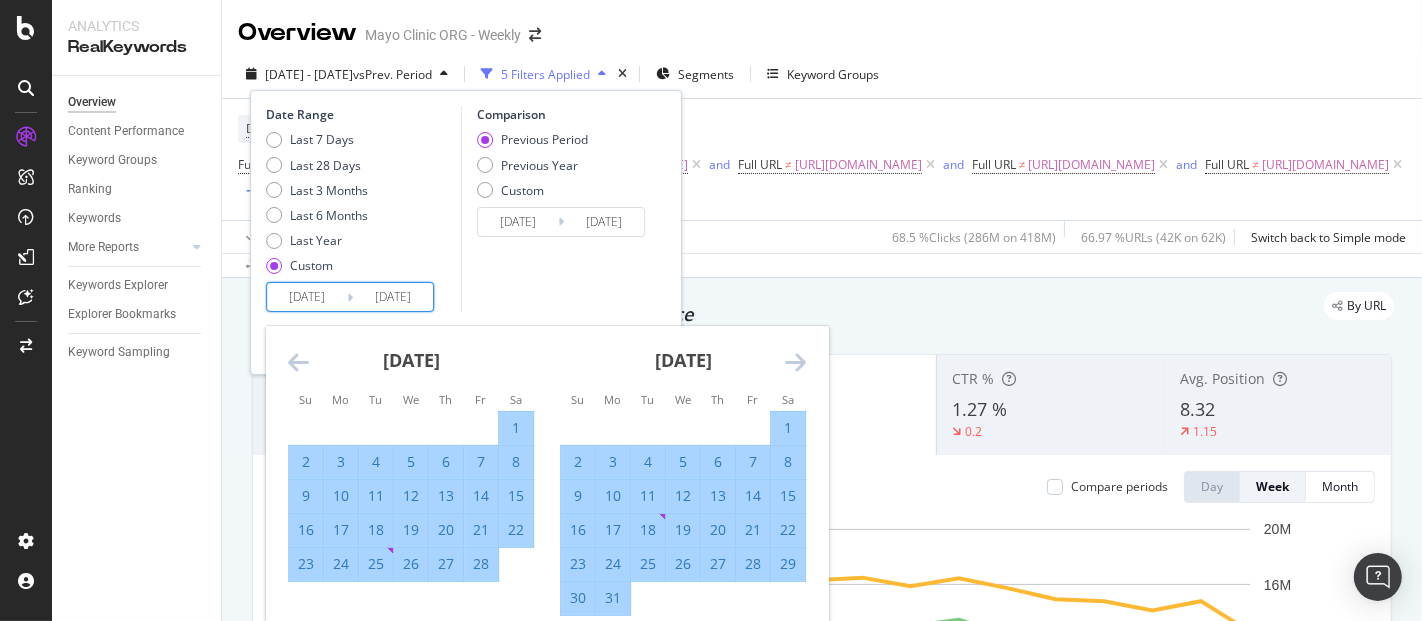 click at bounding box center (795, 362) 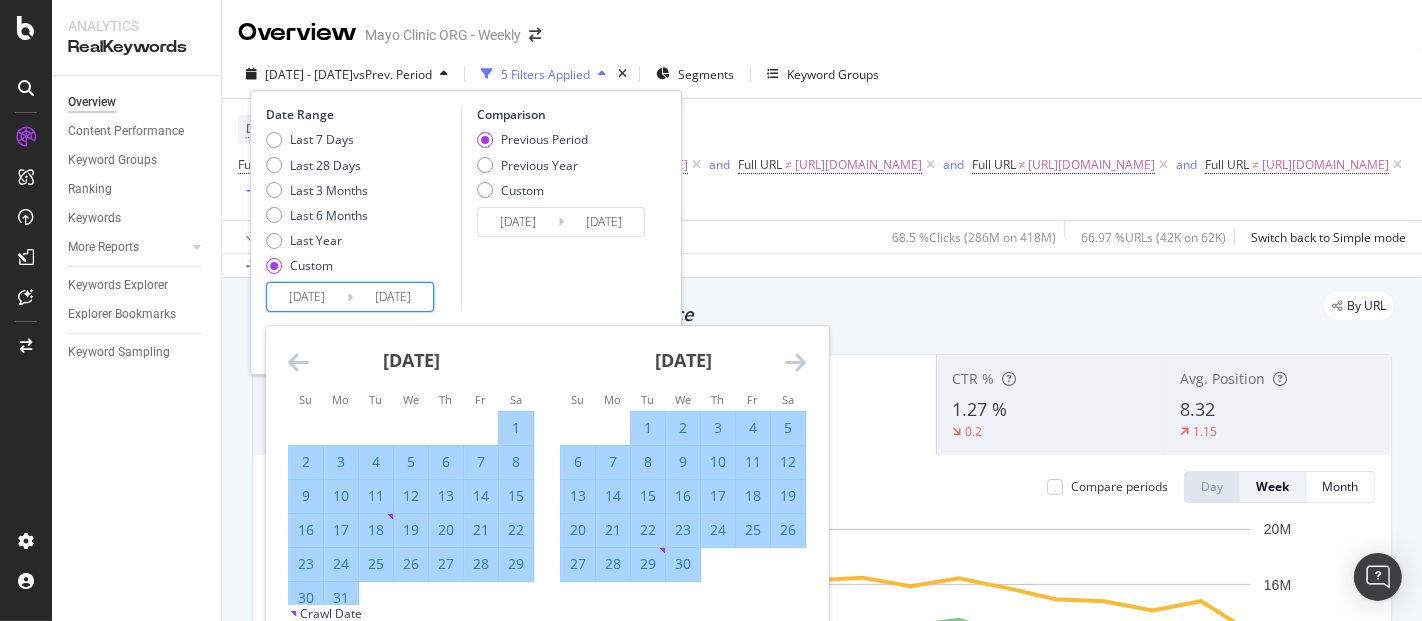 click at bounding box center [795, 362] 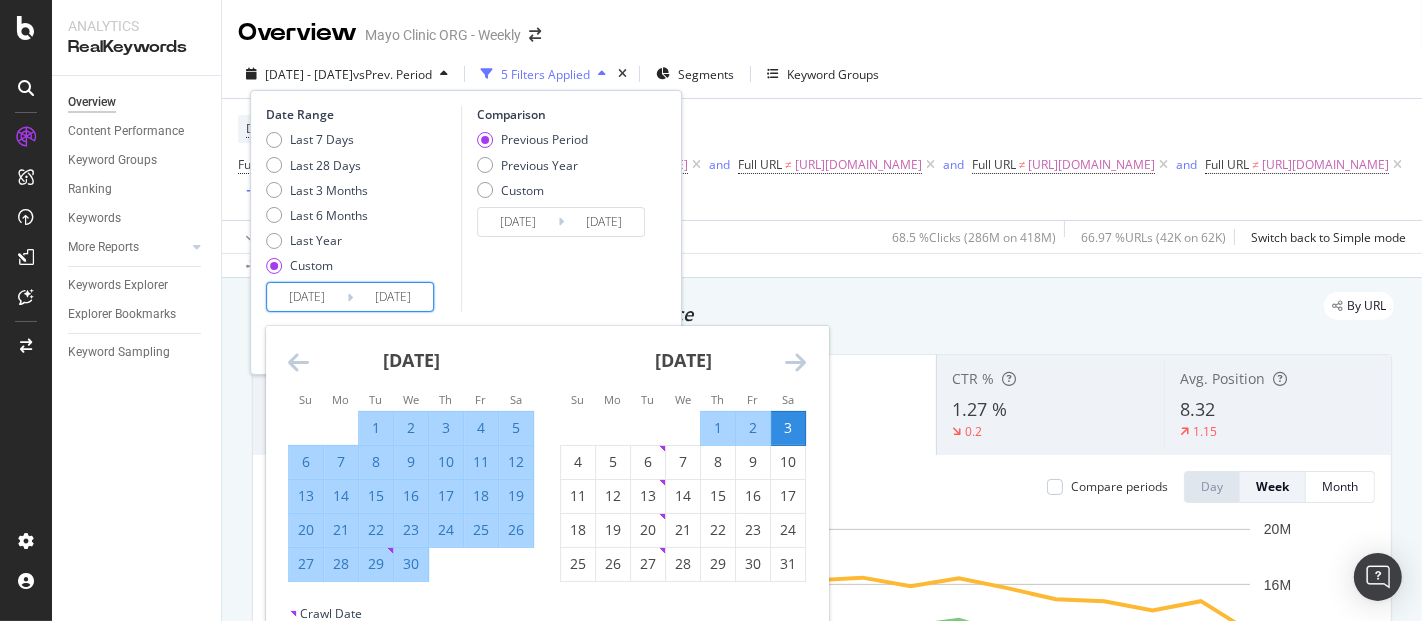 click at bounding box center (795, 362) 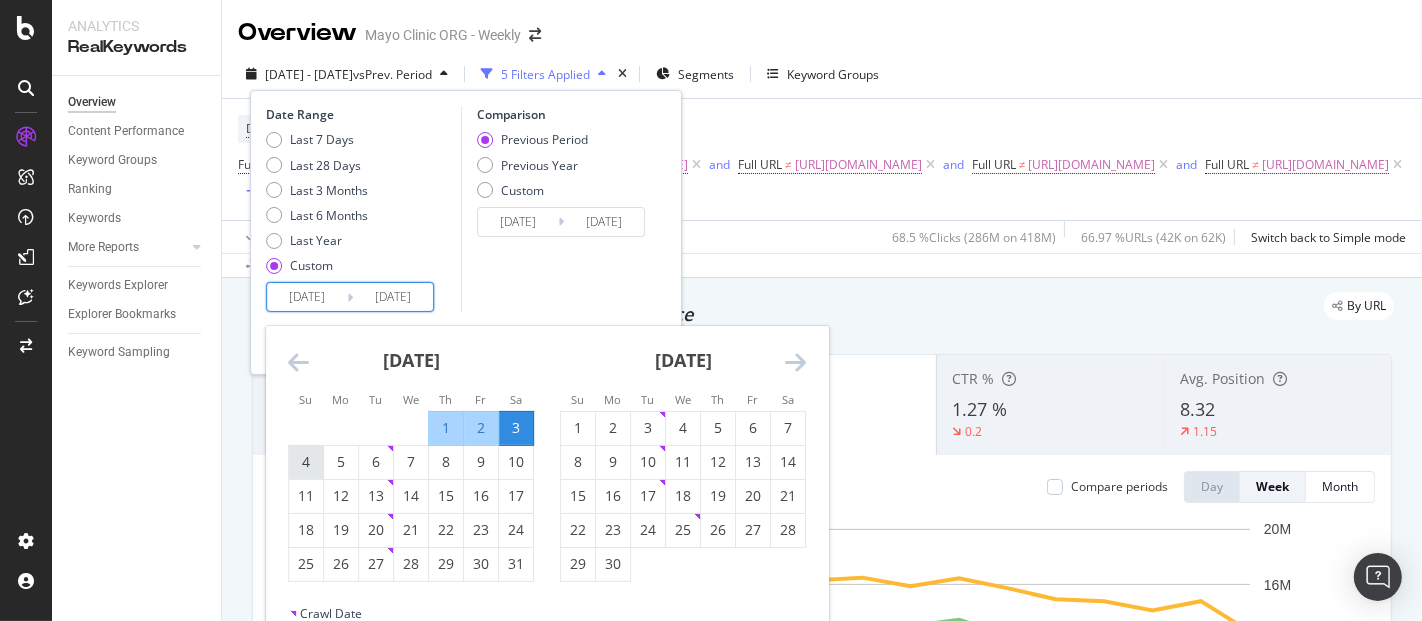 click on "4" at bounding box center (306, 462) 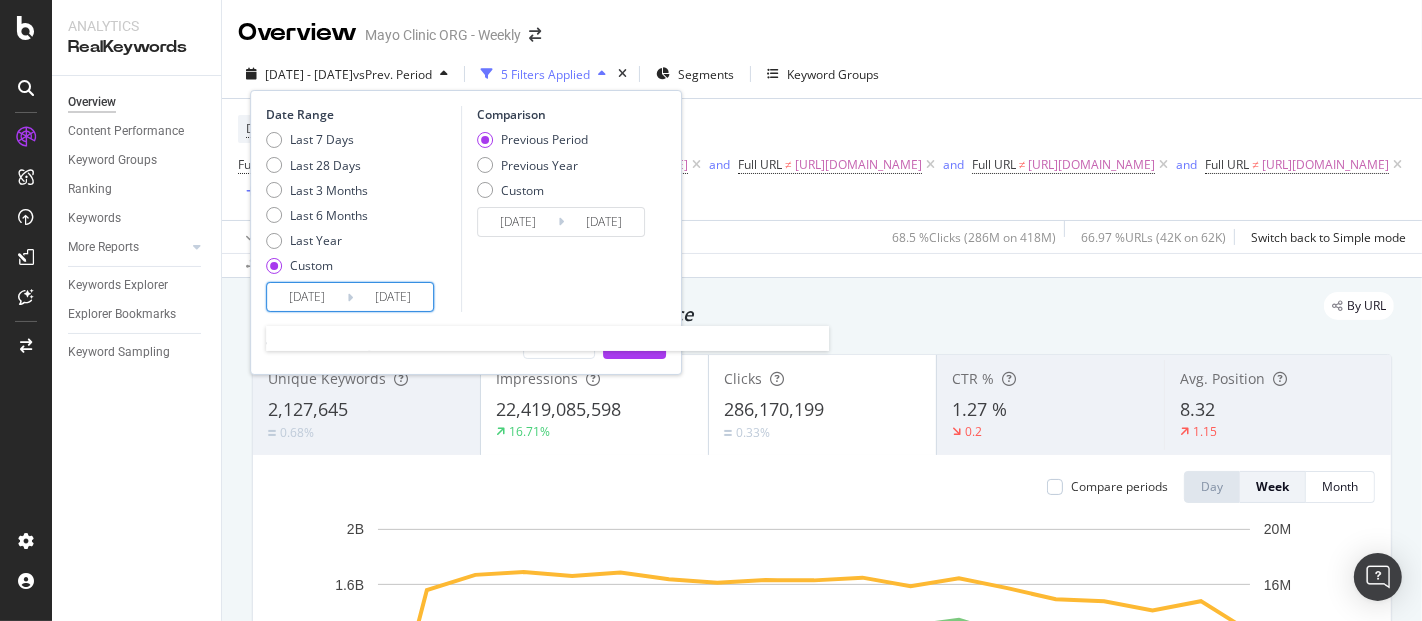 click on "2025/05/04" at bounding box center (393, 297) 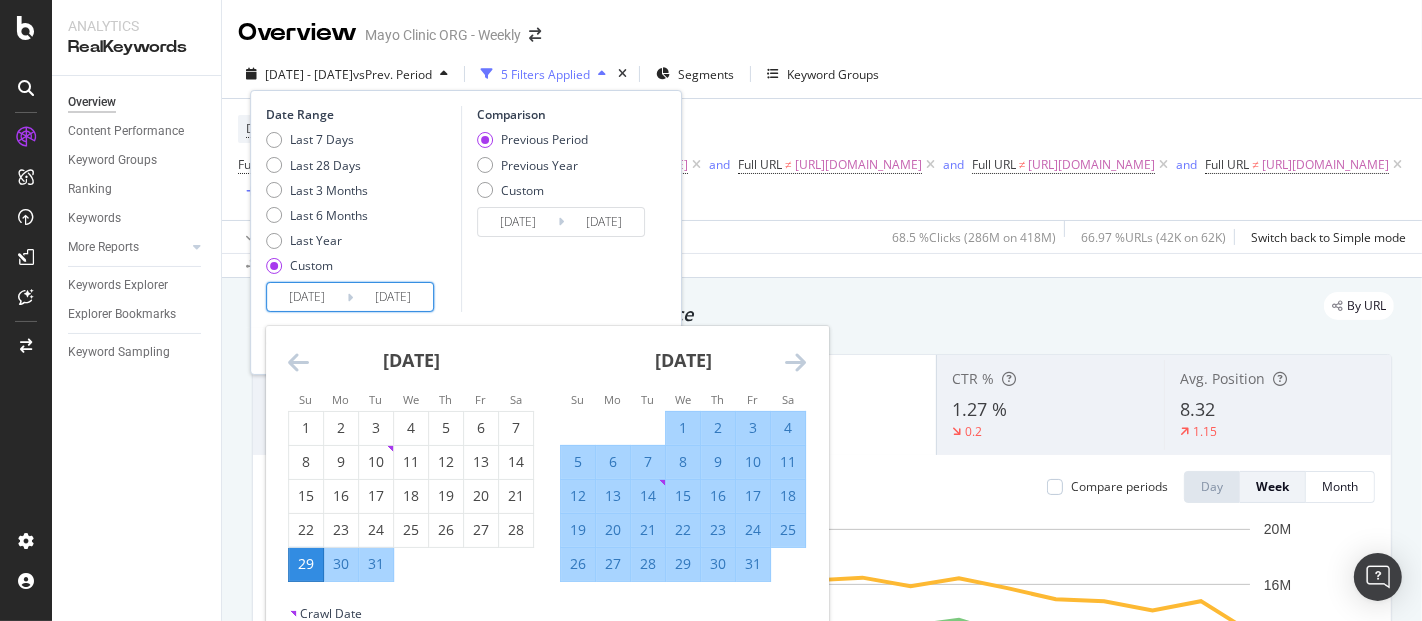 click at bounding box center (795, 362) 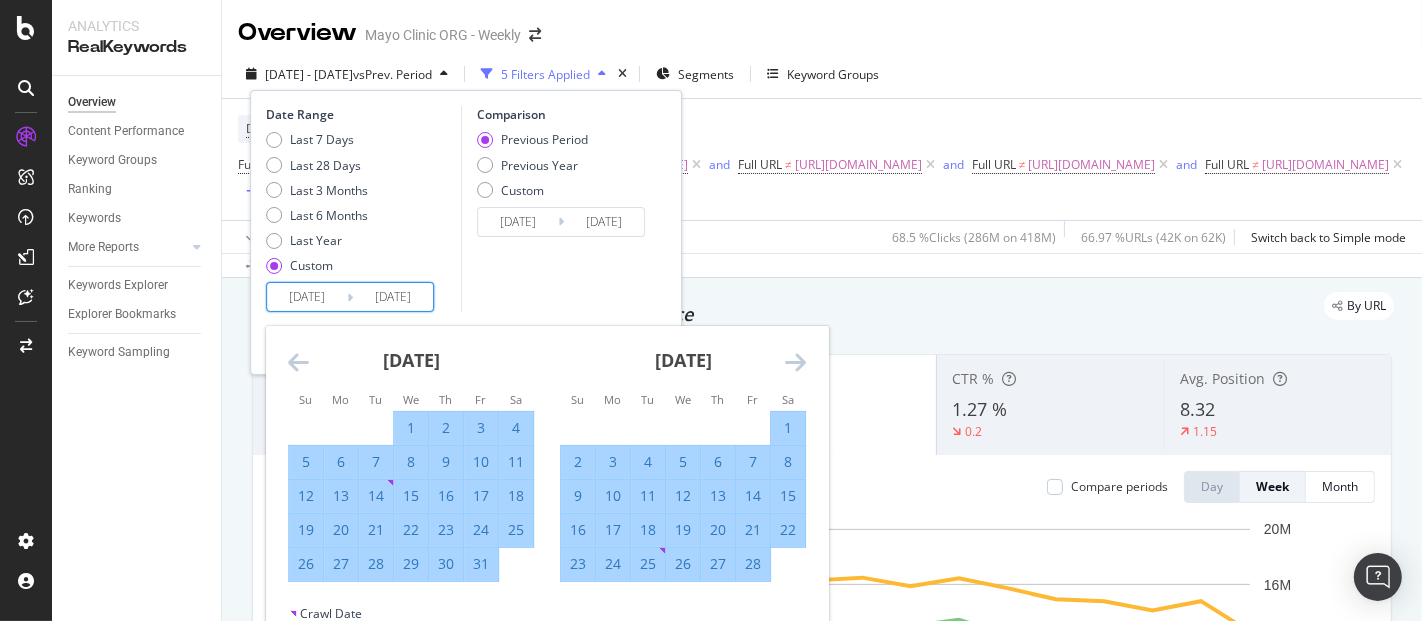 click at bounding box center (795, 362) 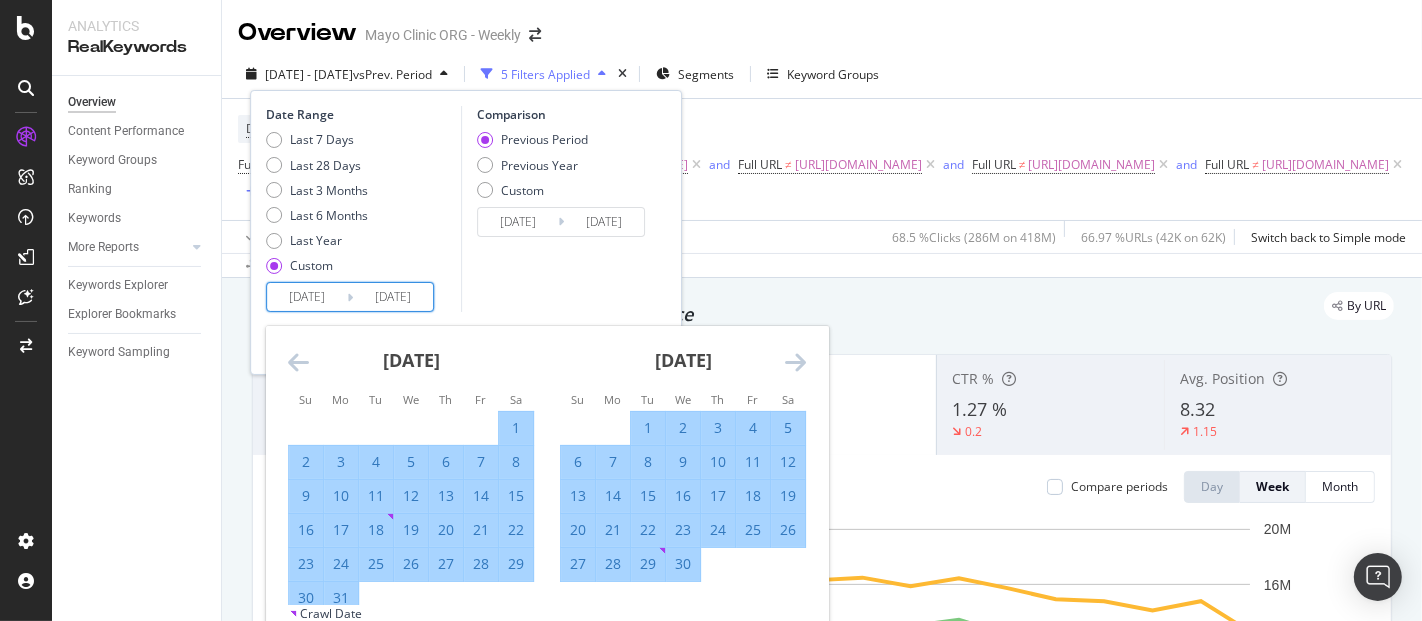 click at bounding box center (795, 362) 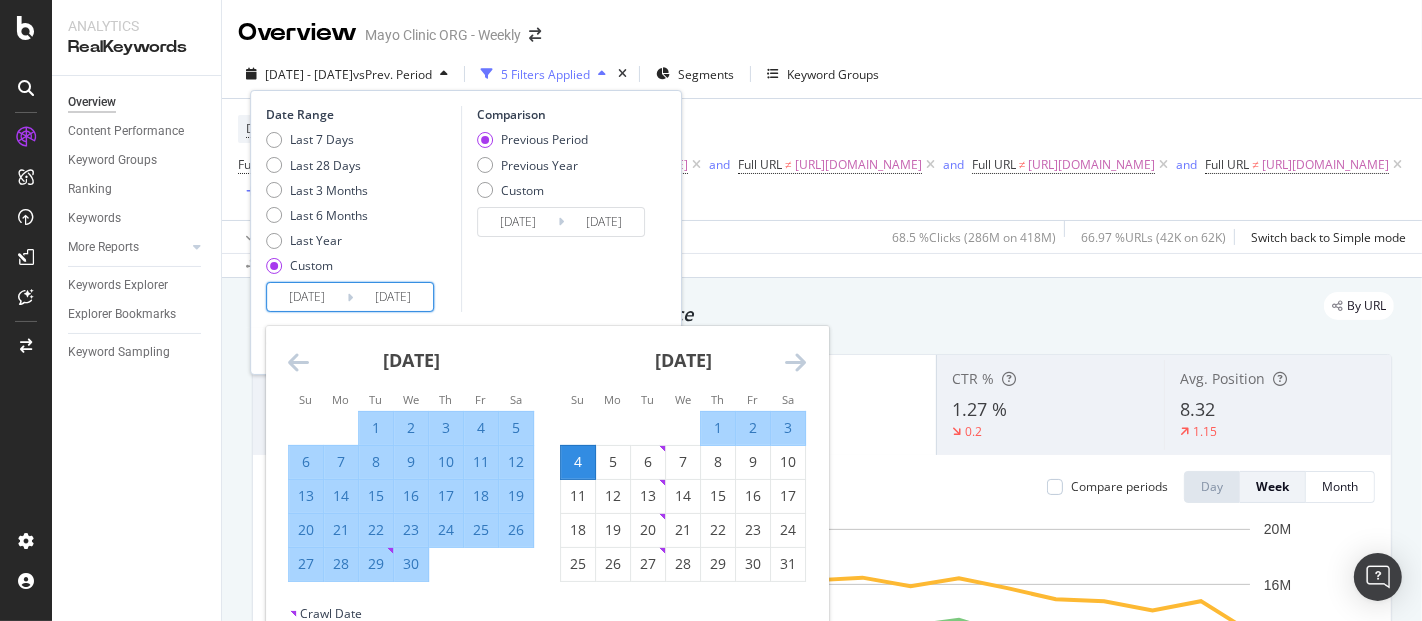 click at bounding box center (795, 362) 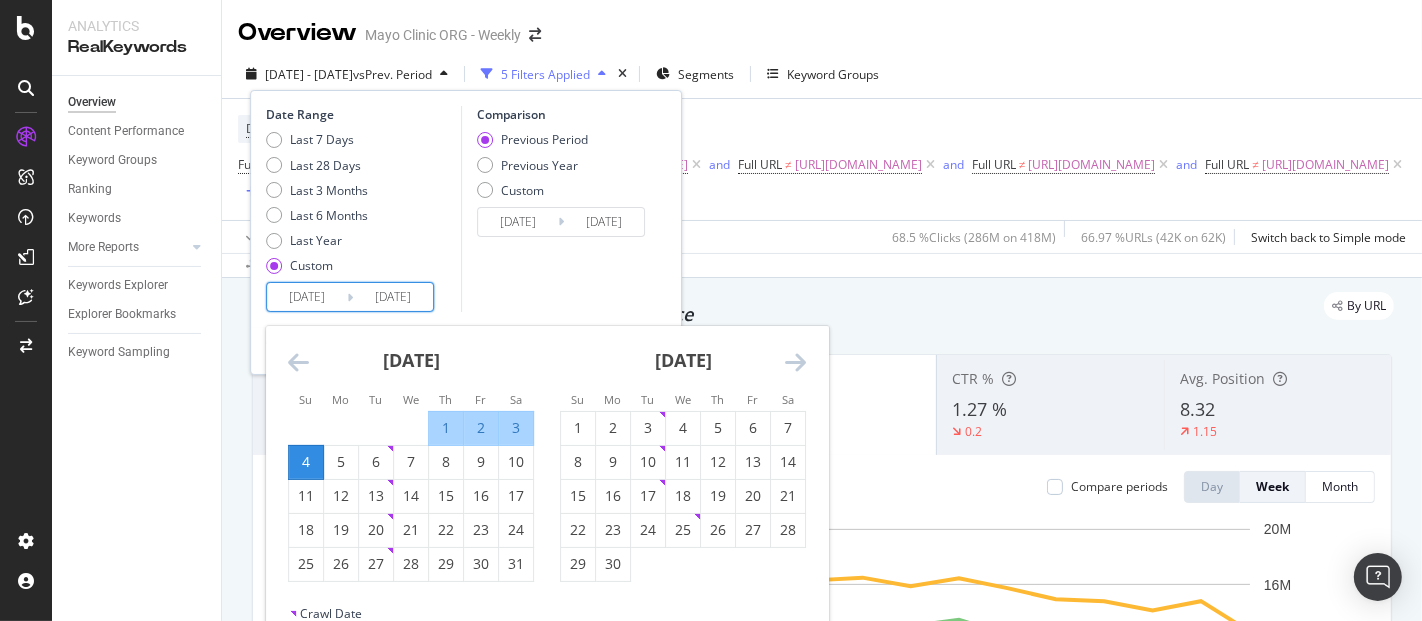 click at bounding box center [795, 362] 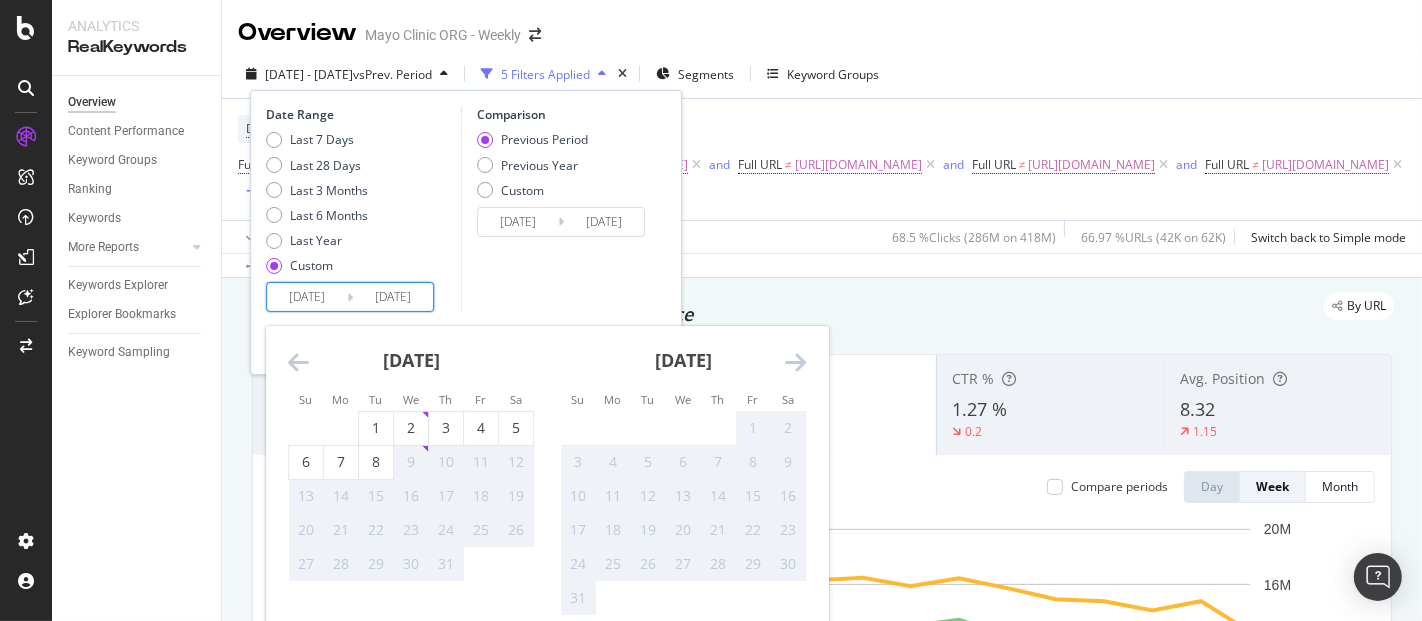 click at bounding box center [298, 362] 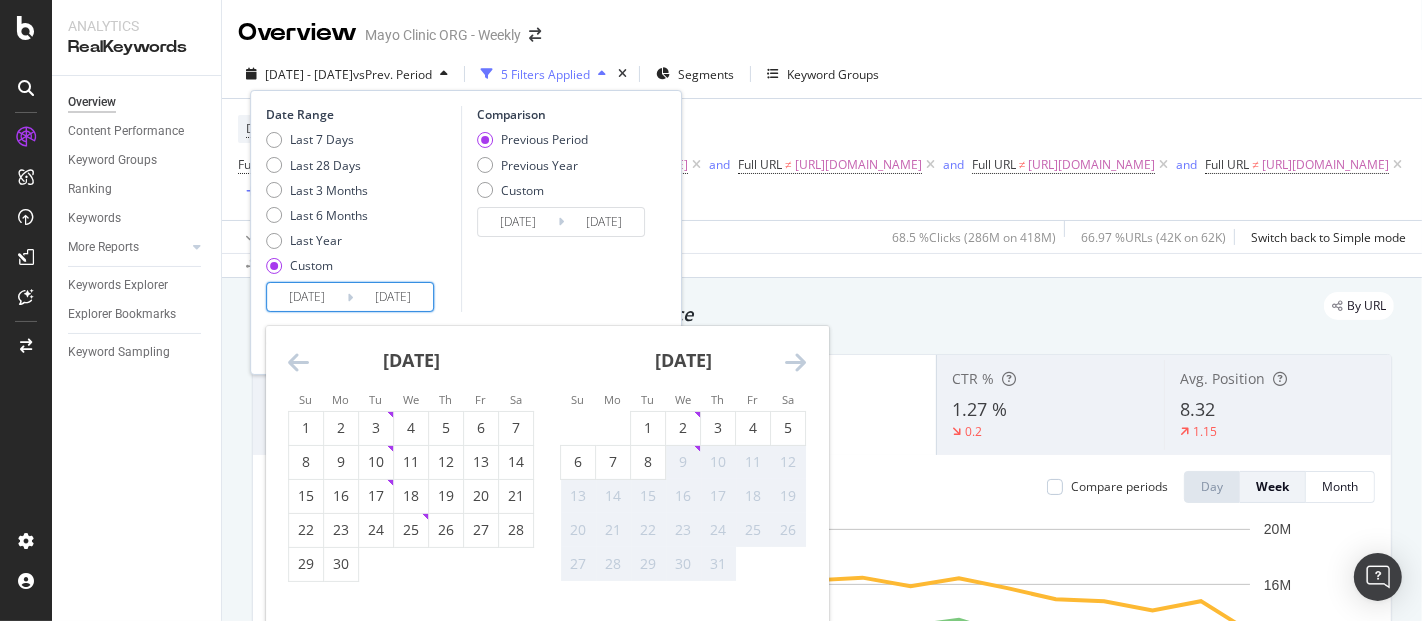 click at bounding box center [298, 362] 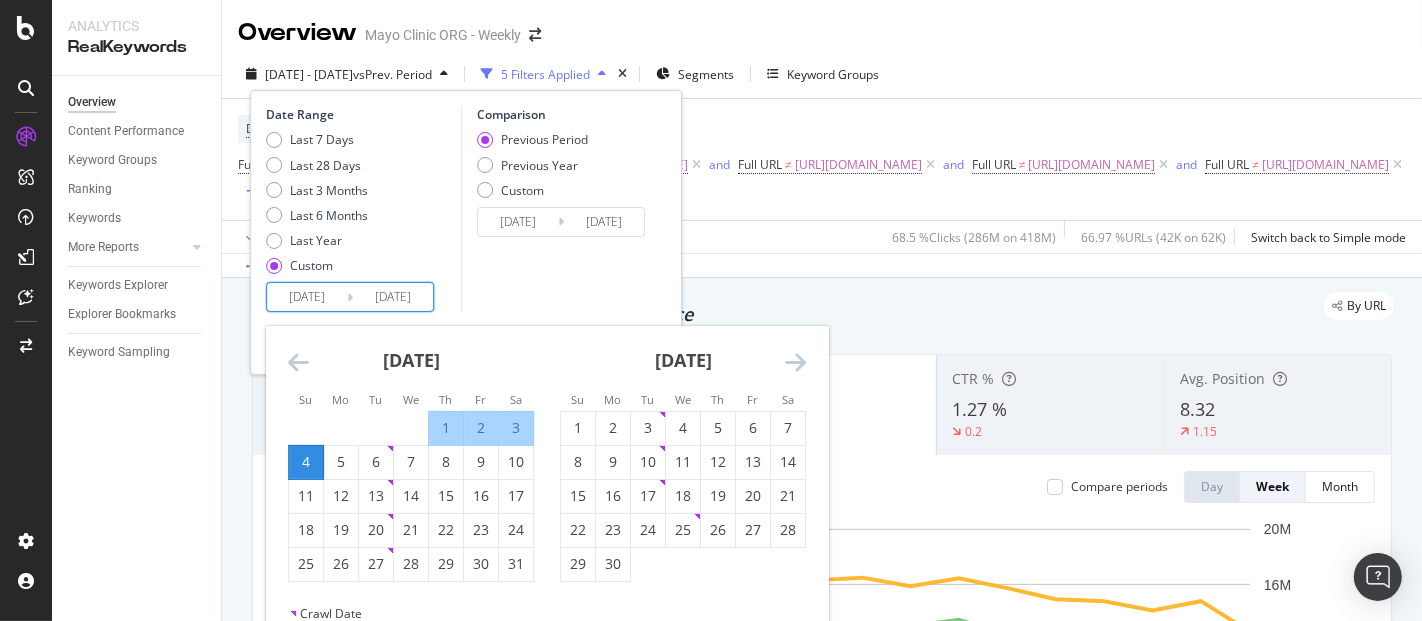click at bounding box center [298, 362] 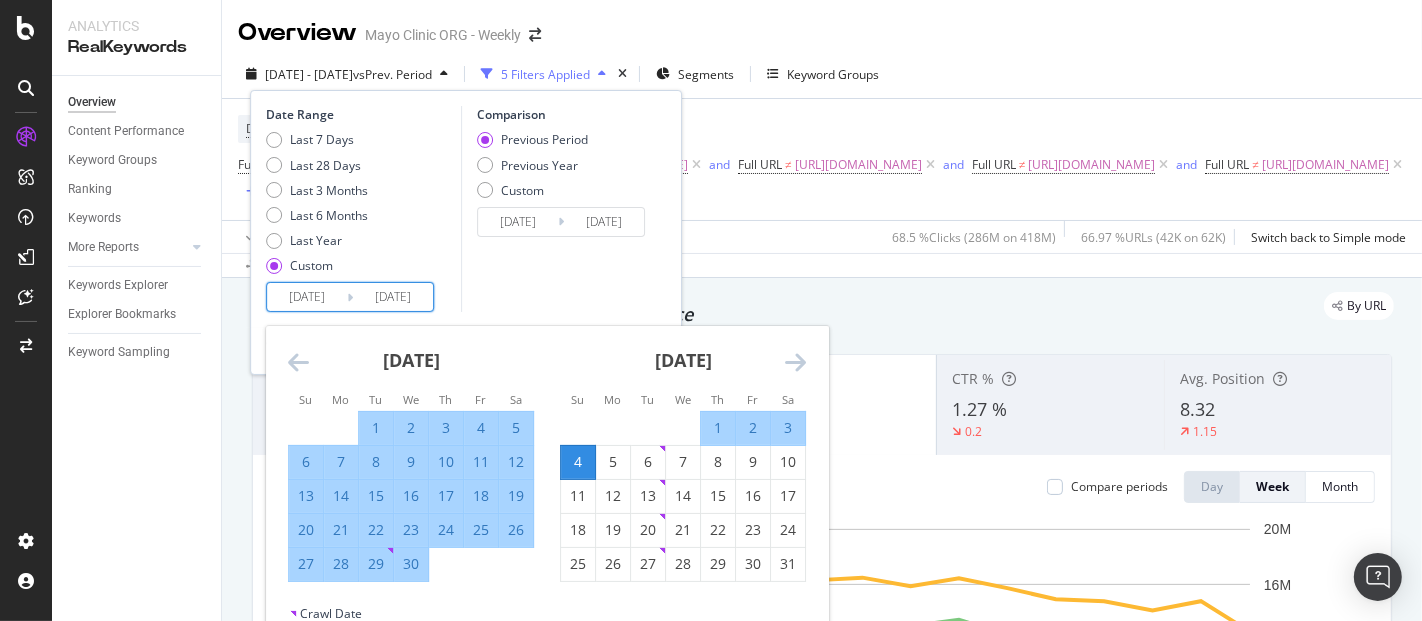 click on "4" at bounding box center (578, 462) 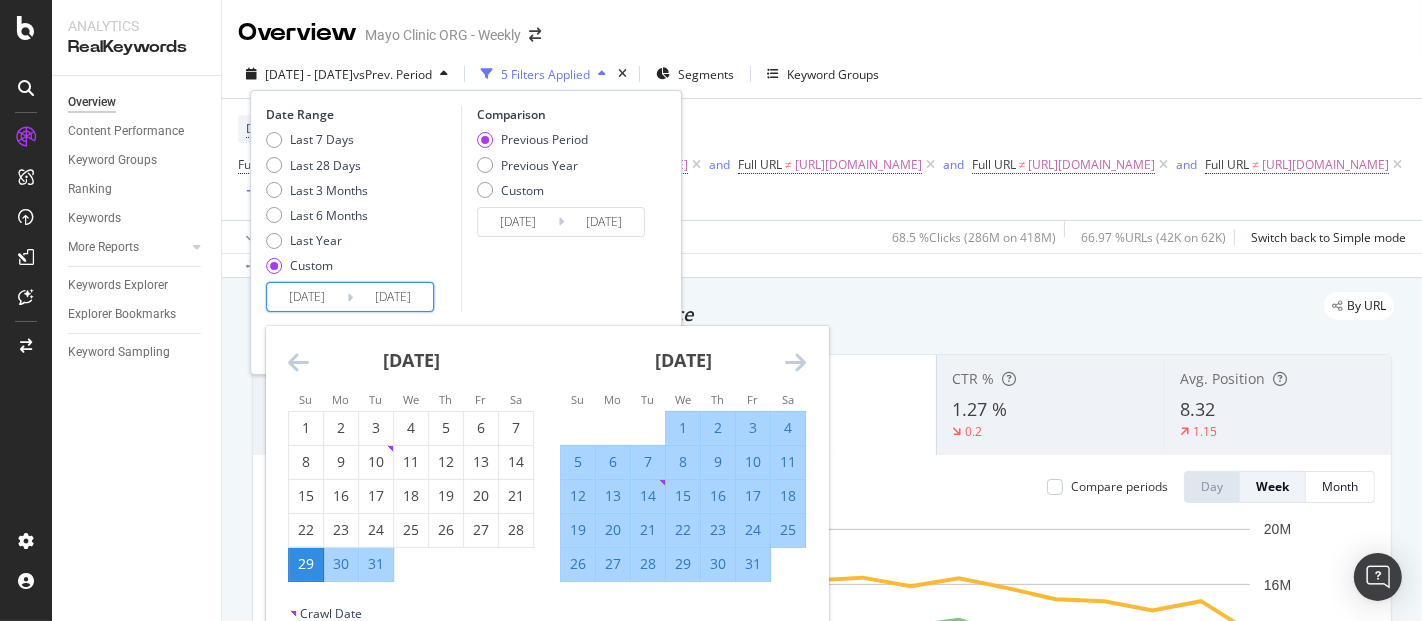 click on "2025/05/04" at bounding box center (393, 297) 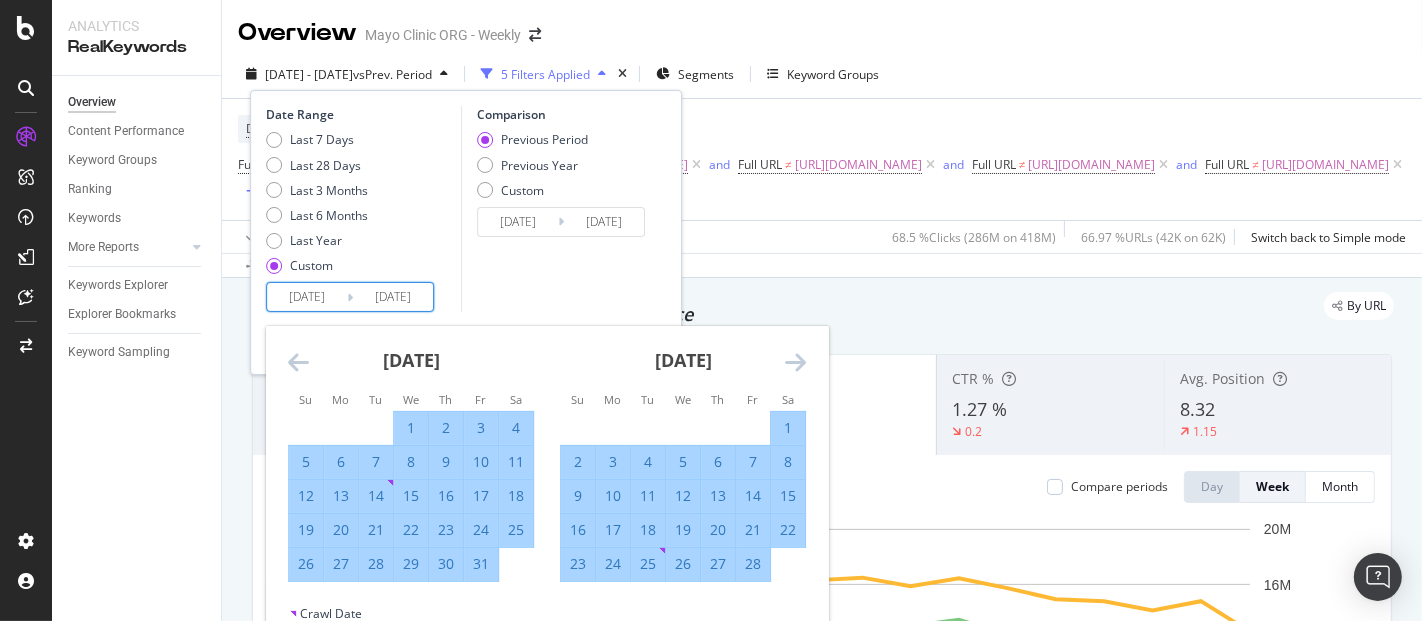 click at bounding box center (795, 362) 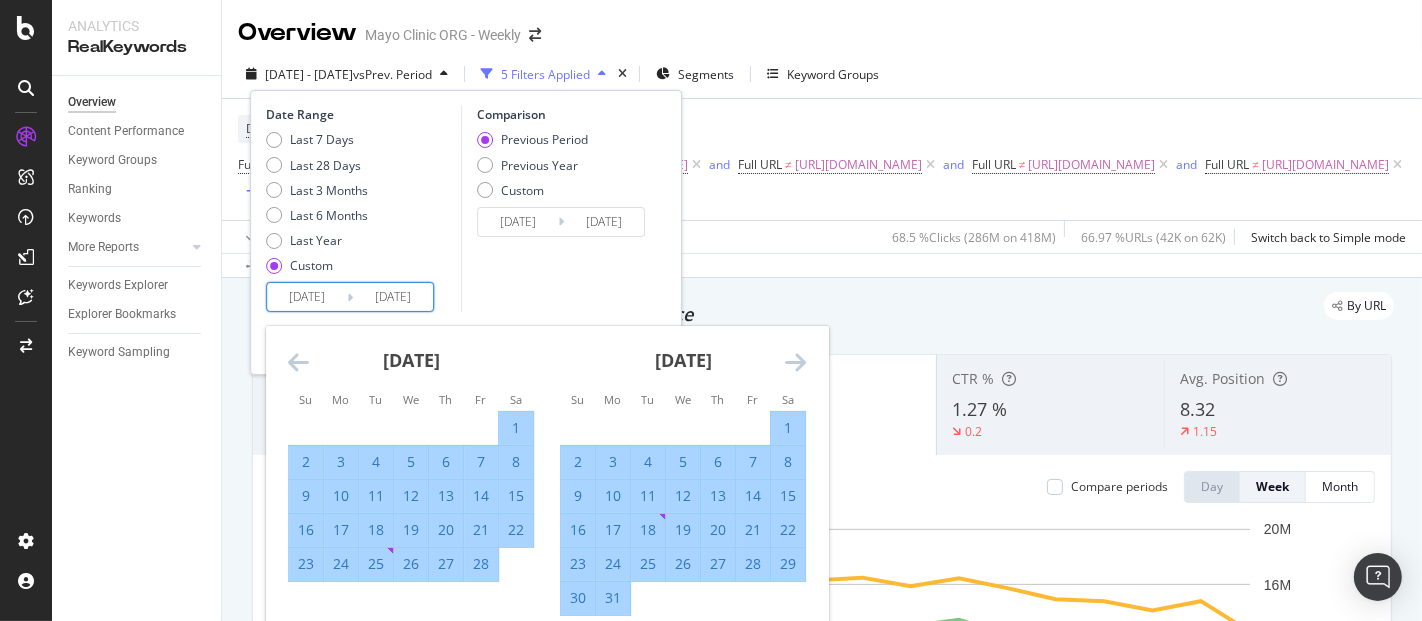 click at bounding box center (795, 362) 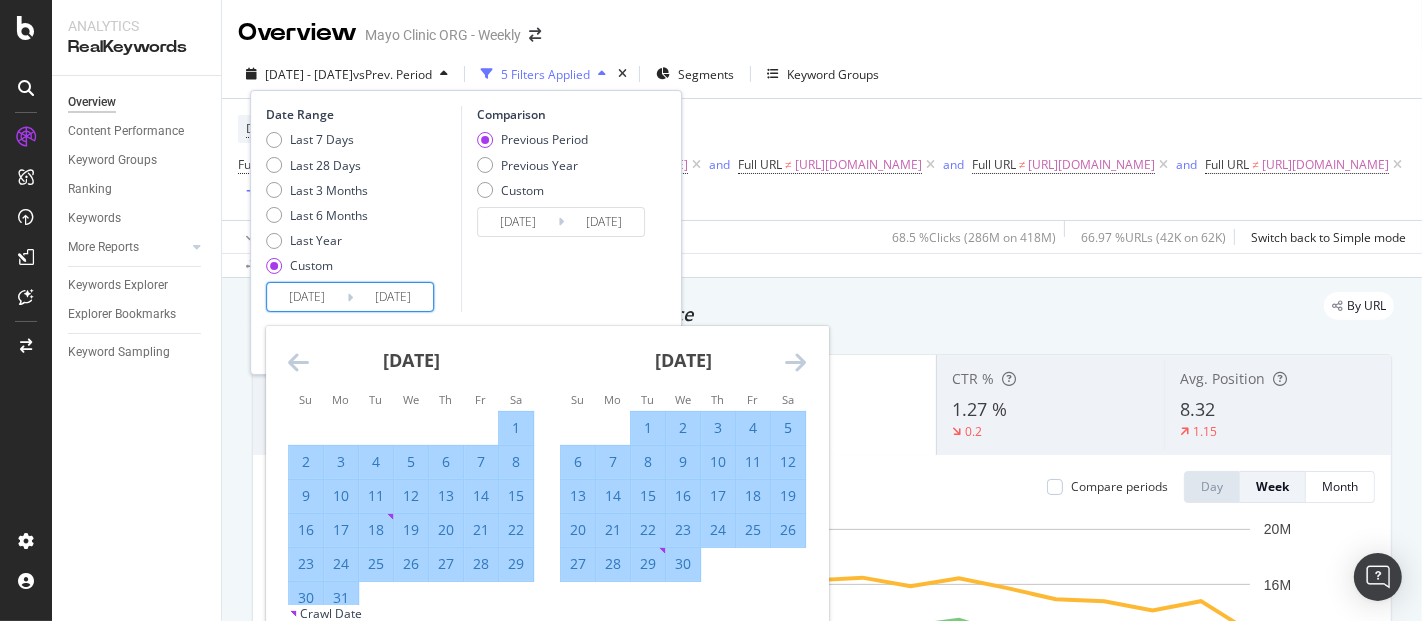 click at bounding box center [795, 362] 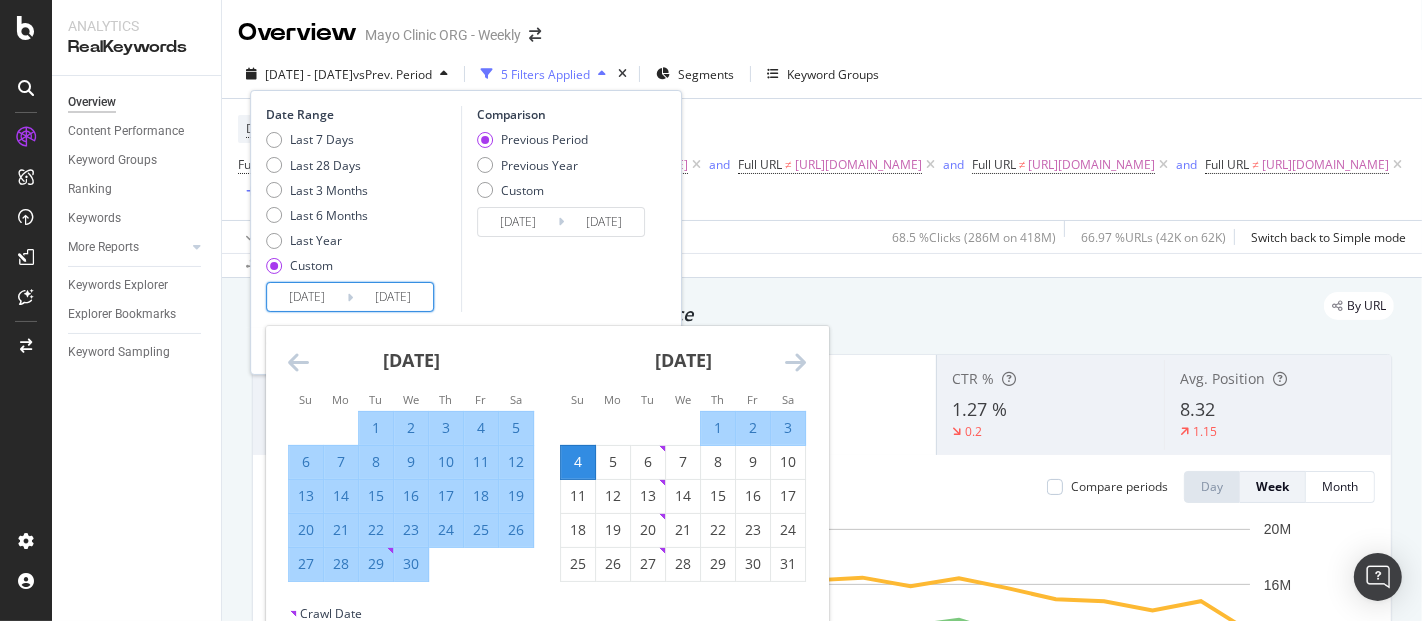 click at bounding box center [795, 362] 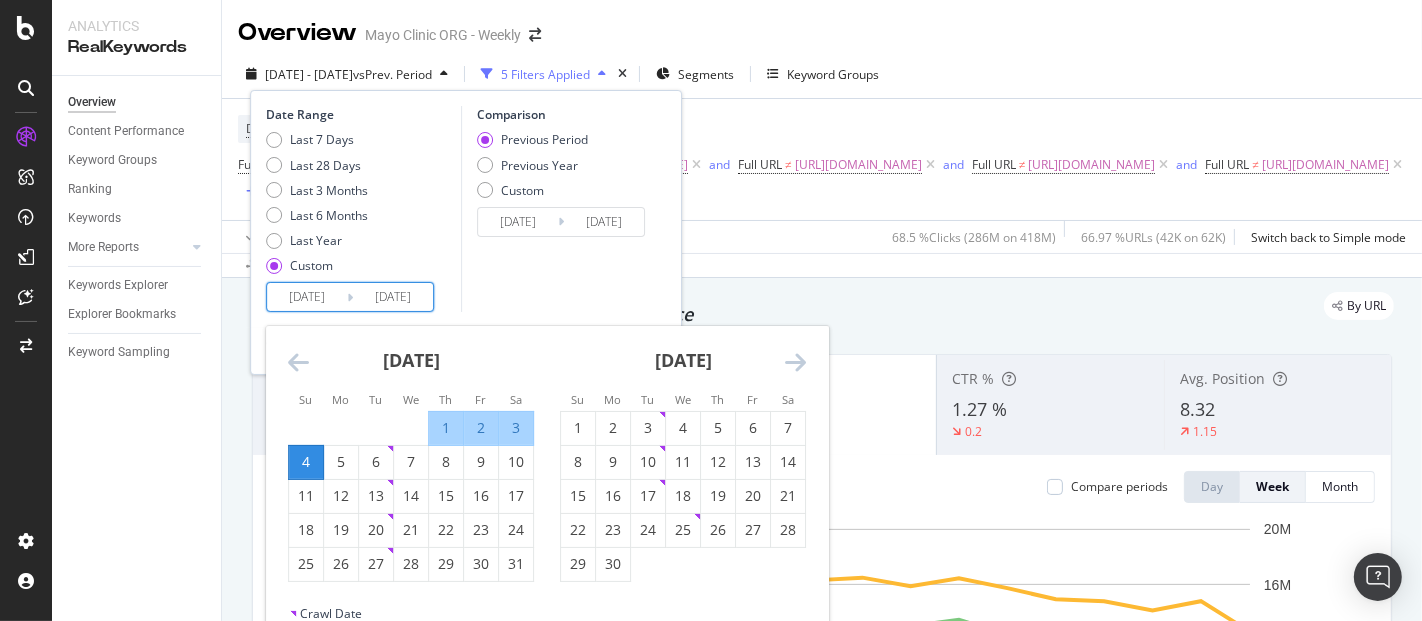 drag, startPoint x: 309, startPoint y: 450, endPoint x: 299, endPoint y: 459, distance: 13.453624 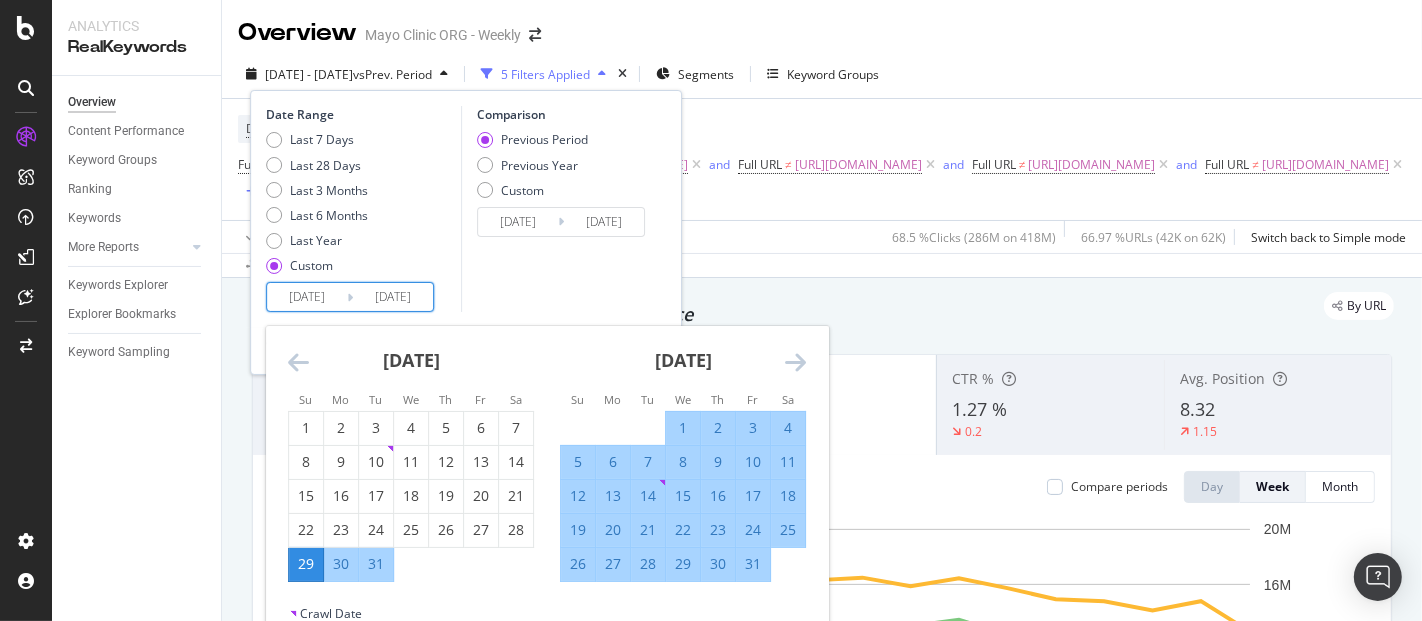 click on "2025/05/04" at bounding box center [393, 297] 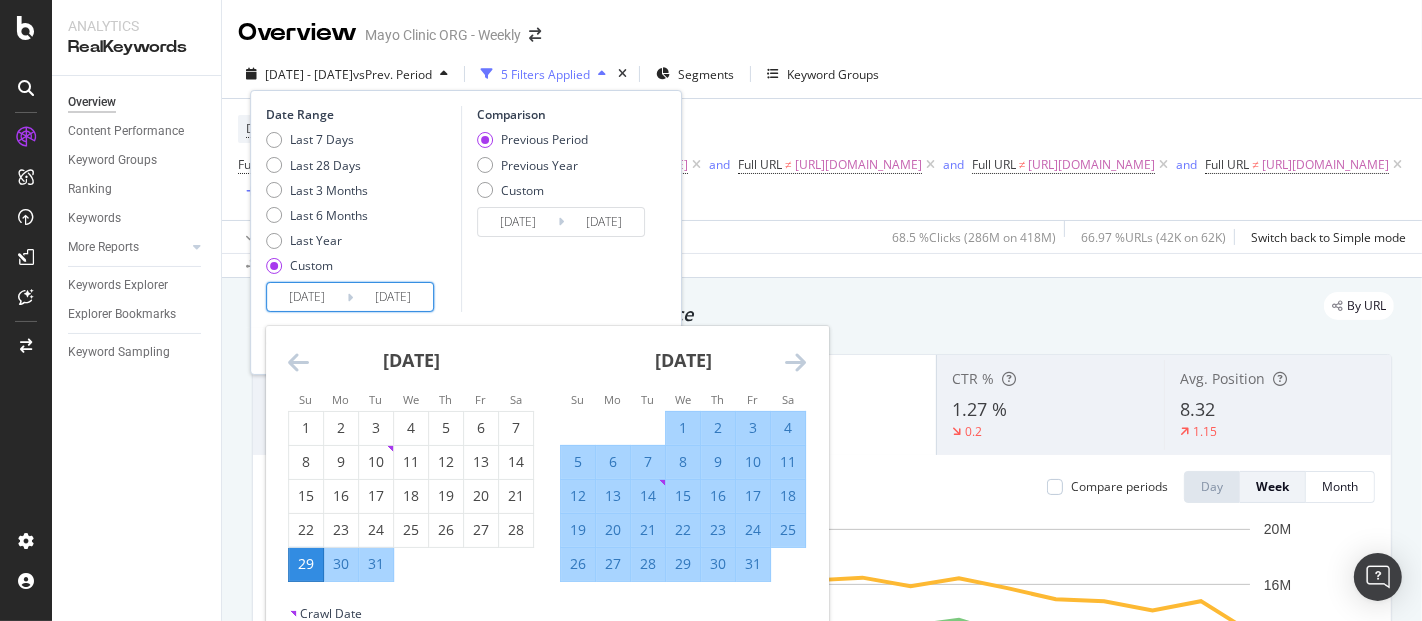 click on "2024/12/29" at bounding box center [307, 297] 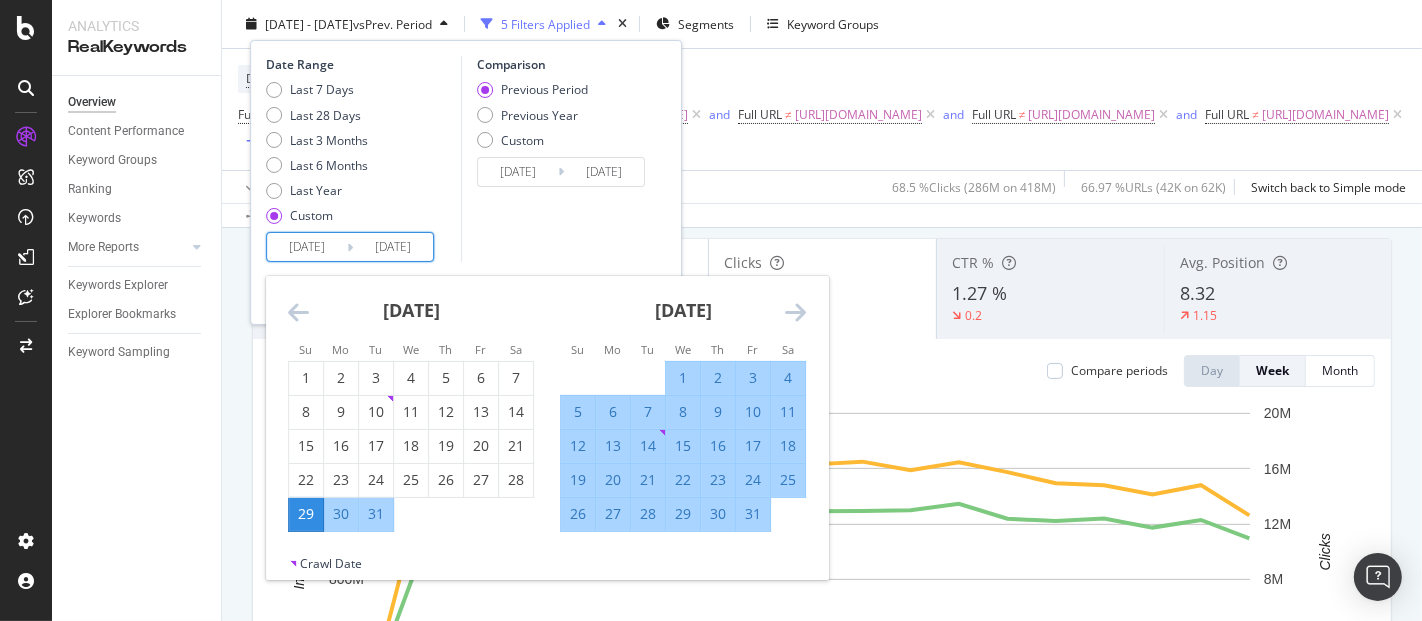 scroll, scrollTop: 222, scrollLeft: 0, axis: vertical 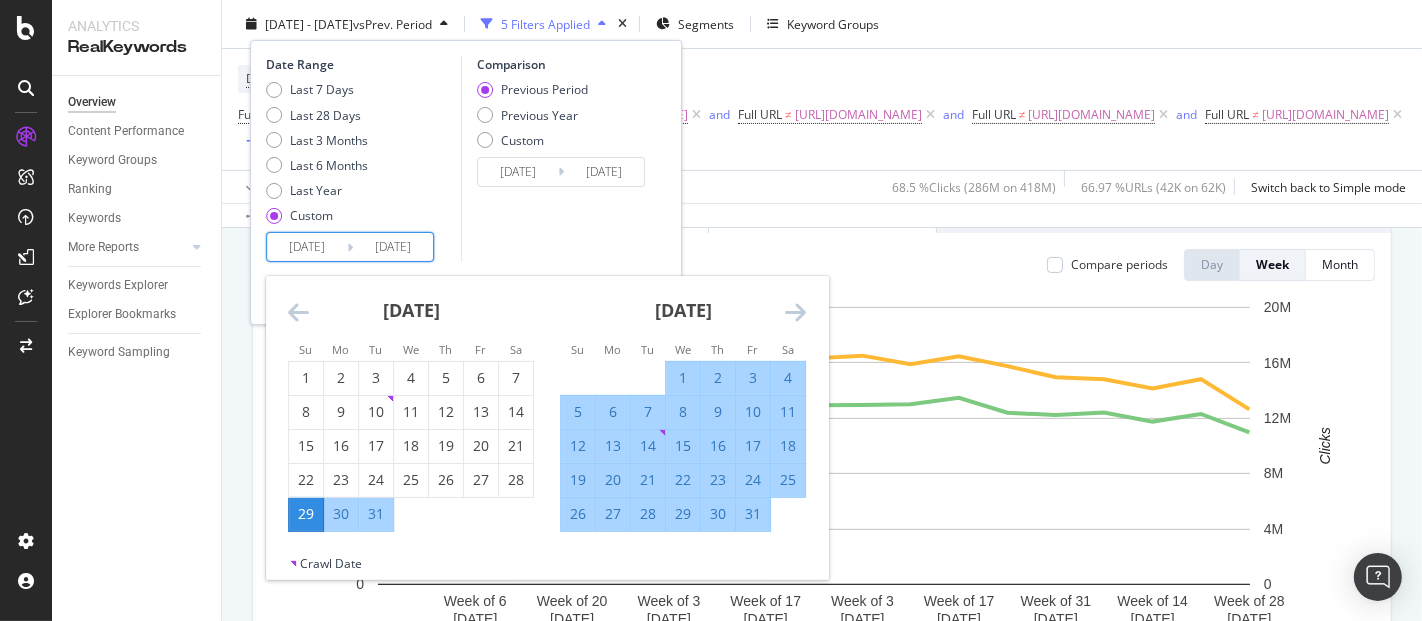 click at bounding box center [795, 312] 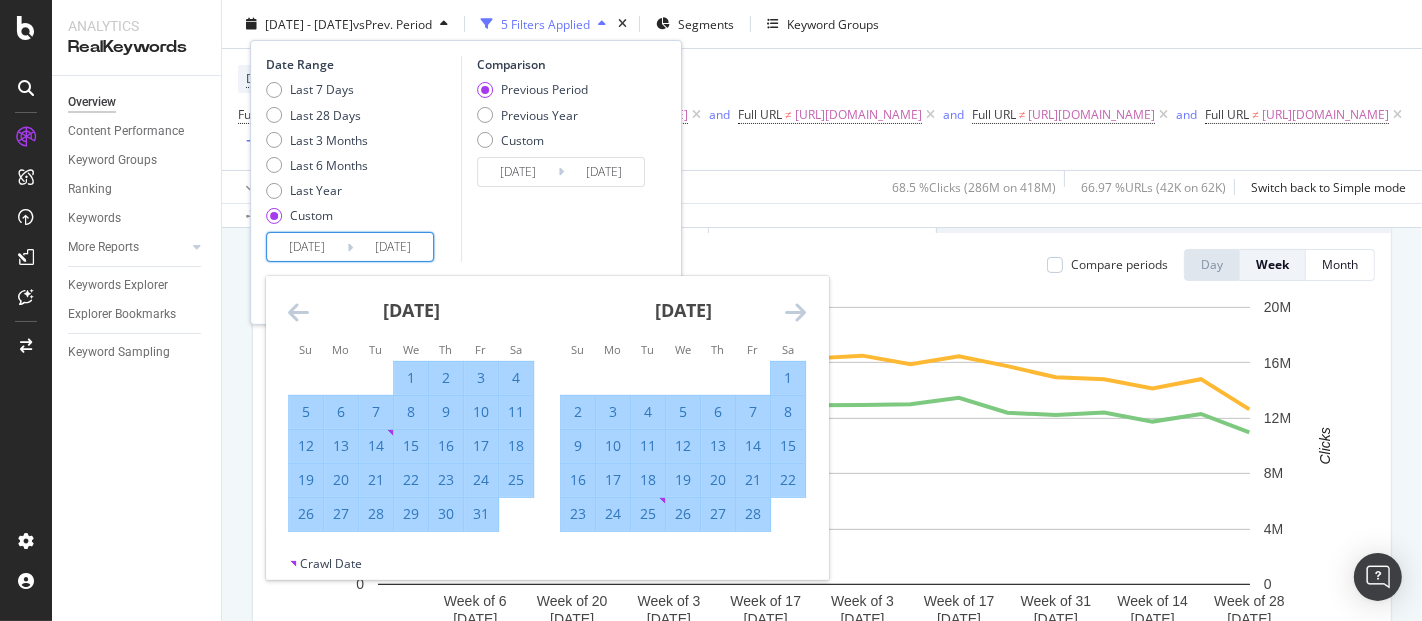 click at bounding box center [795, 312] 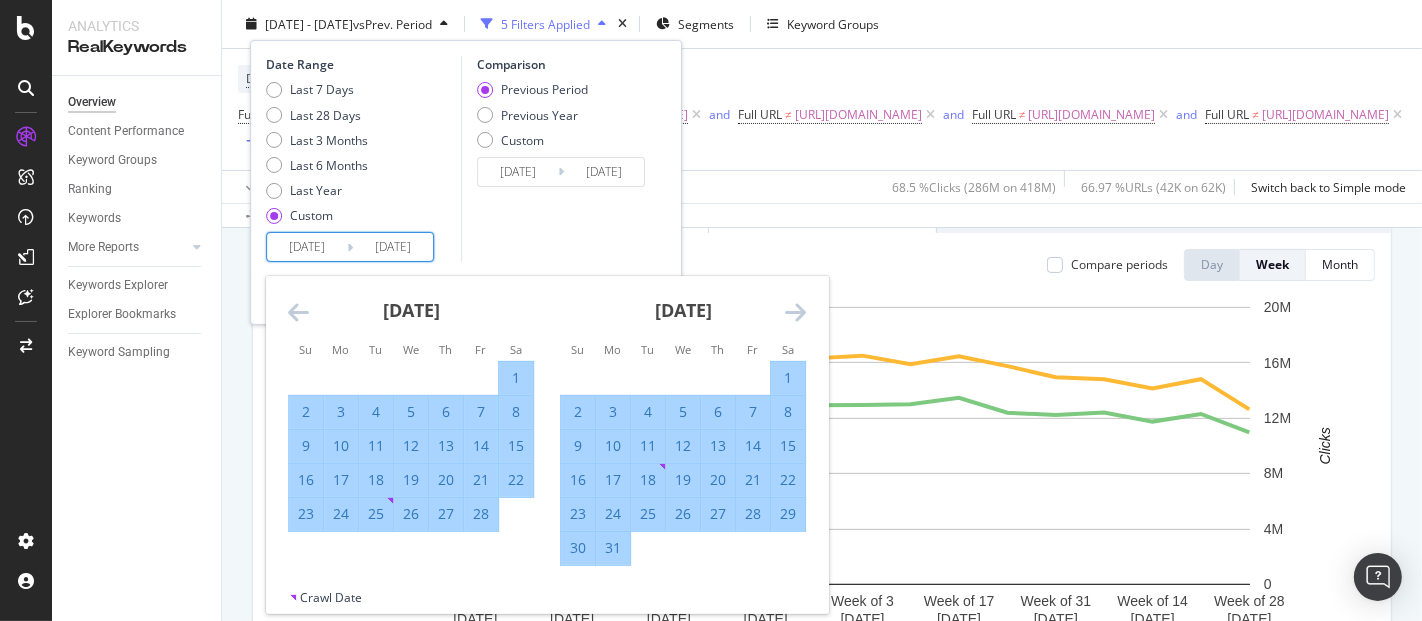 click at bounding box center [795, 312] 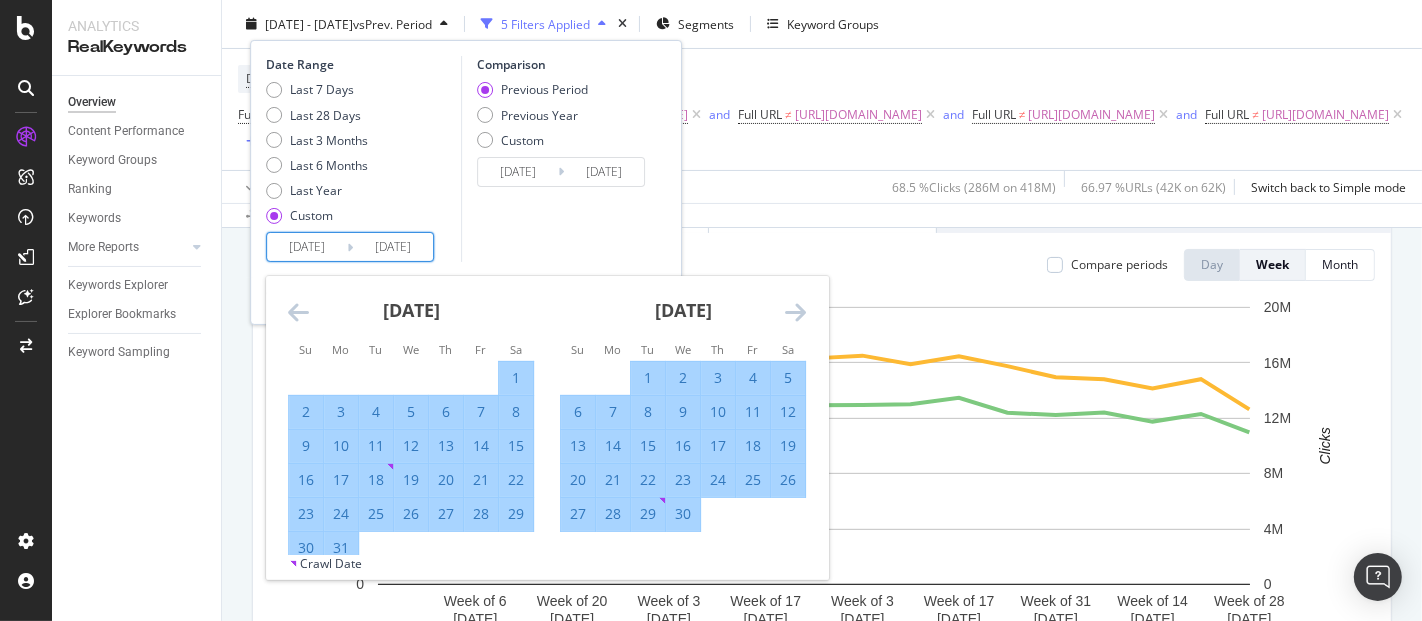 click at bounding box center (795, 312) 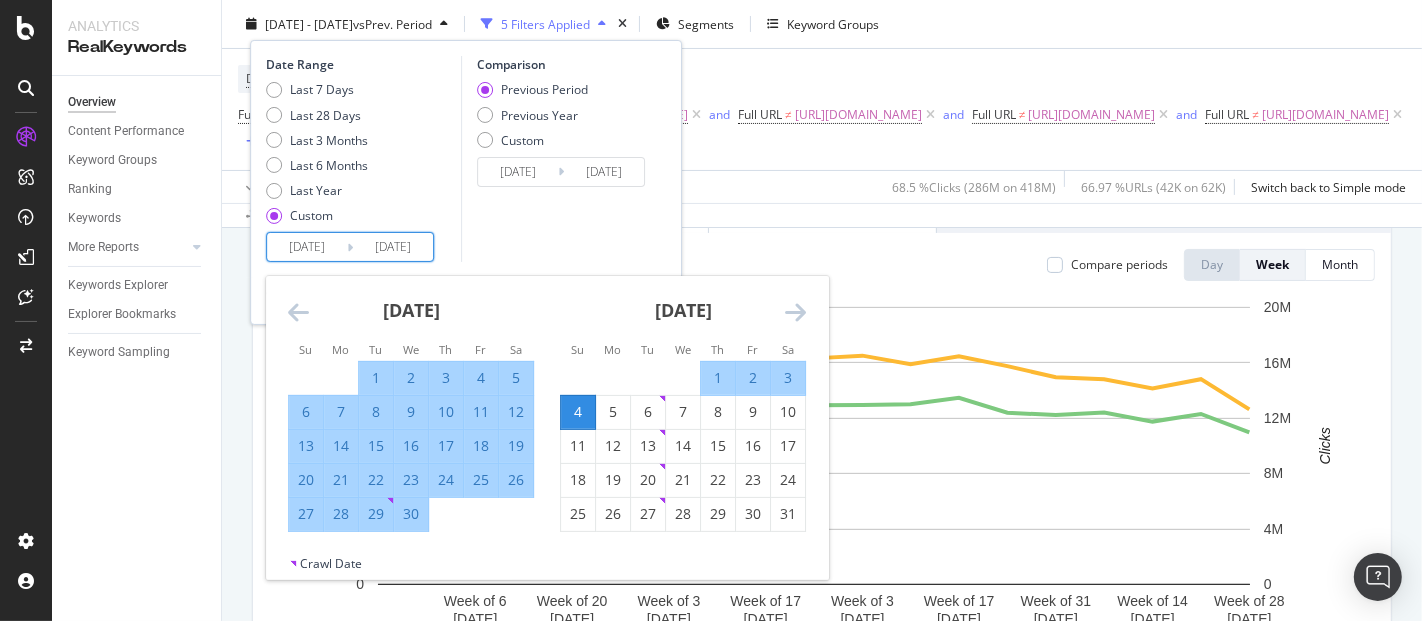 click on "4" at bounding box center [578, 412] 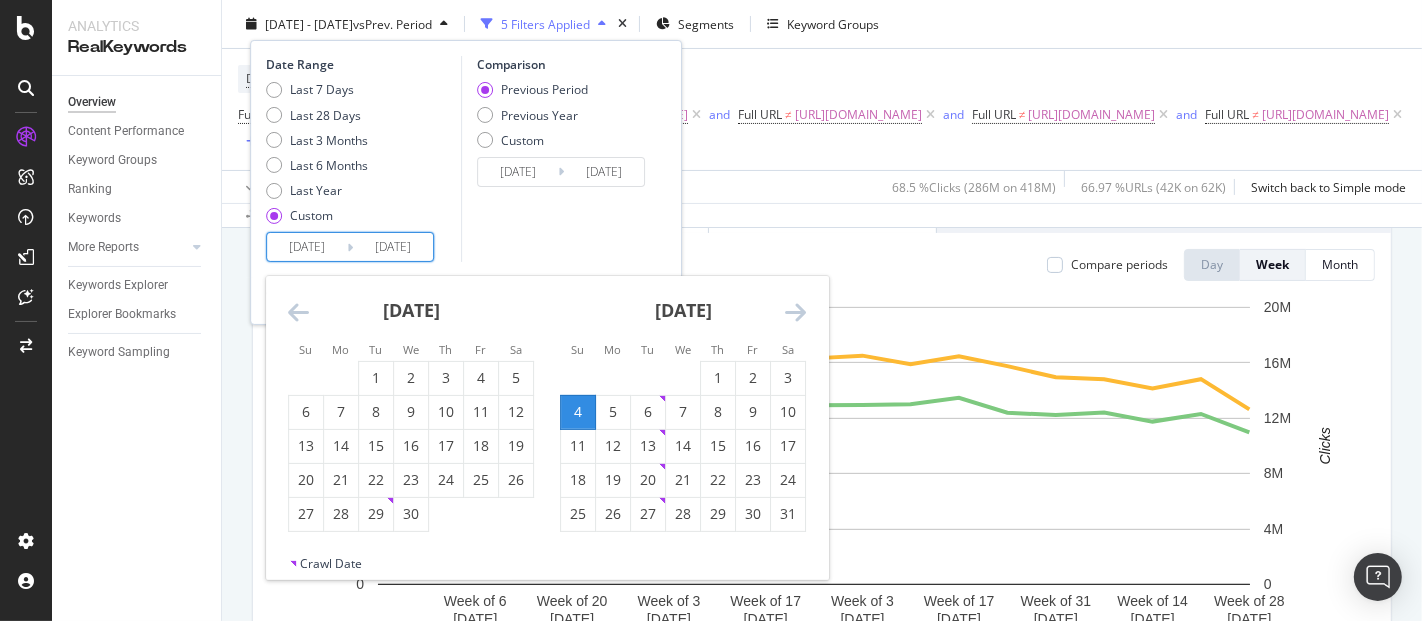 click at bounding box center [795, 312] 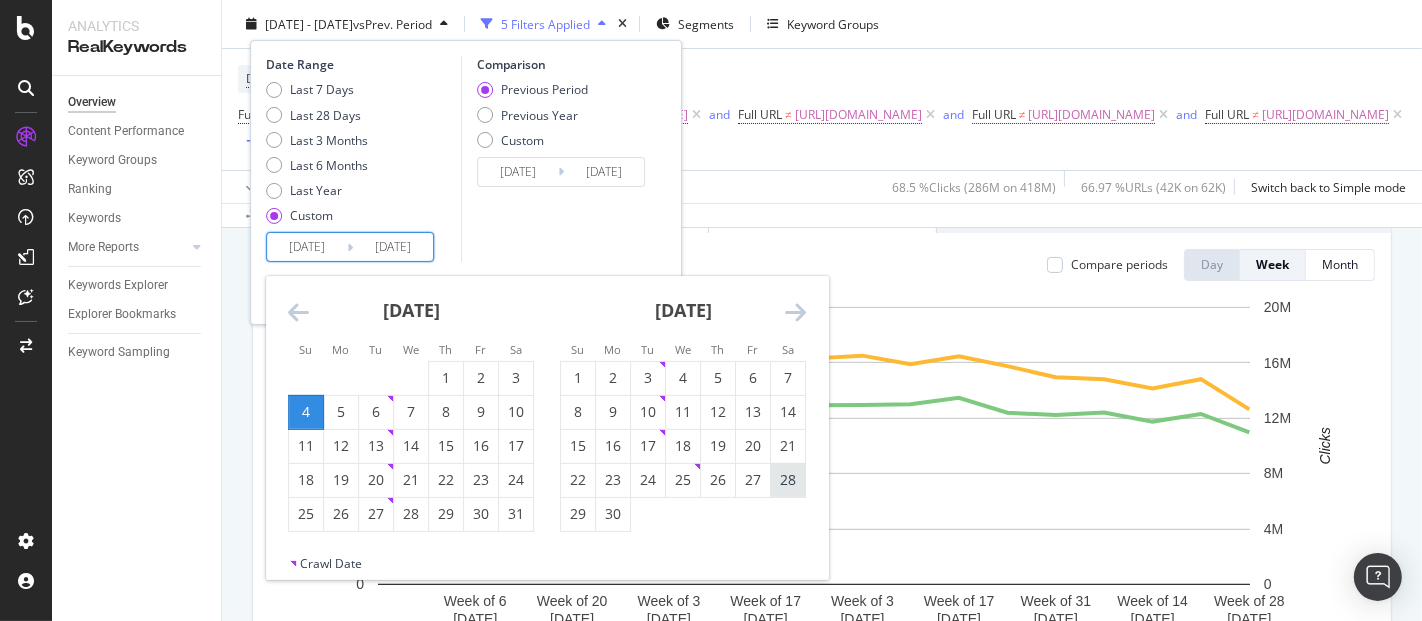 click on "28" at bounding box center [788, 480] 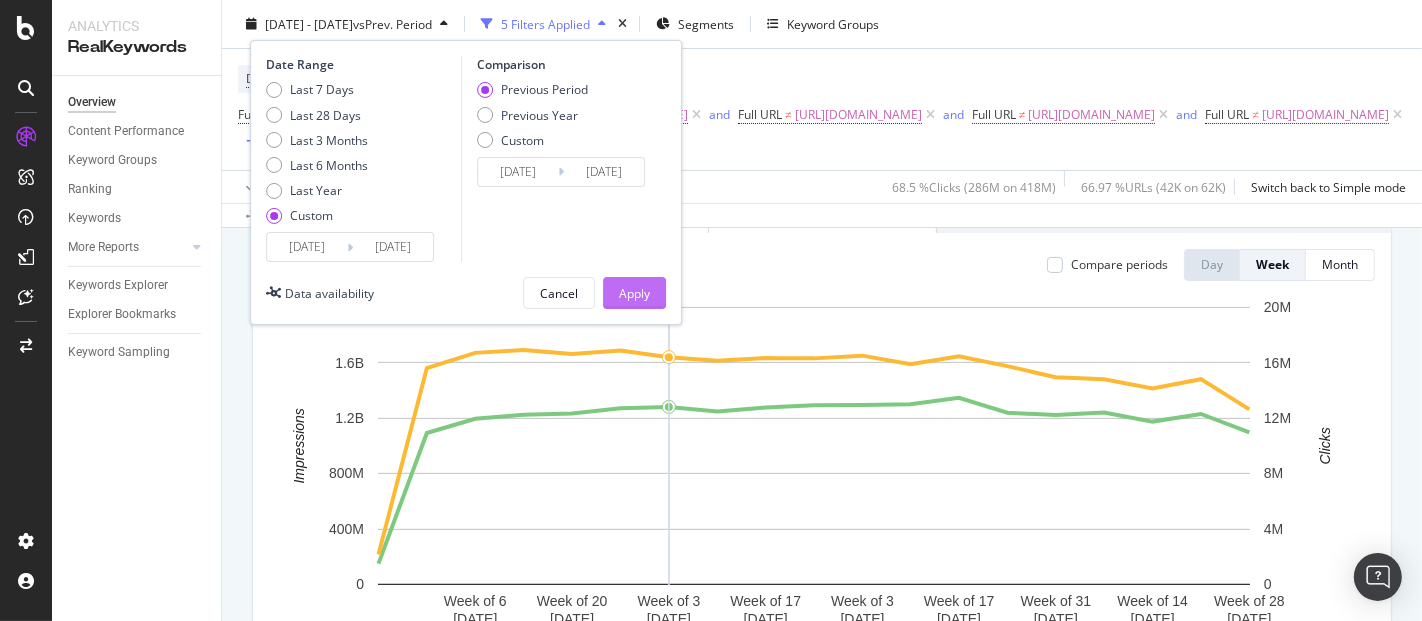 click on "Apply" at bounding box center [634, 292] 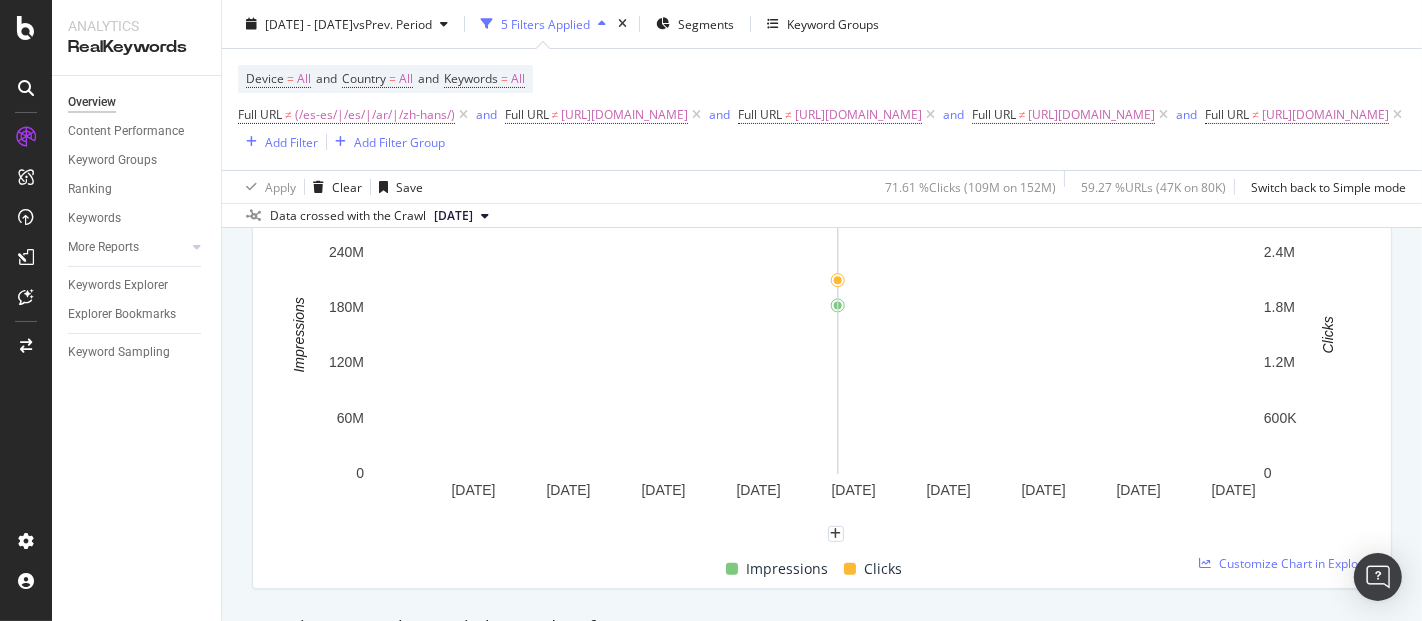 scroll, scrollTop: 222, scrollLeft: 0, axis: vertical 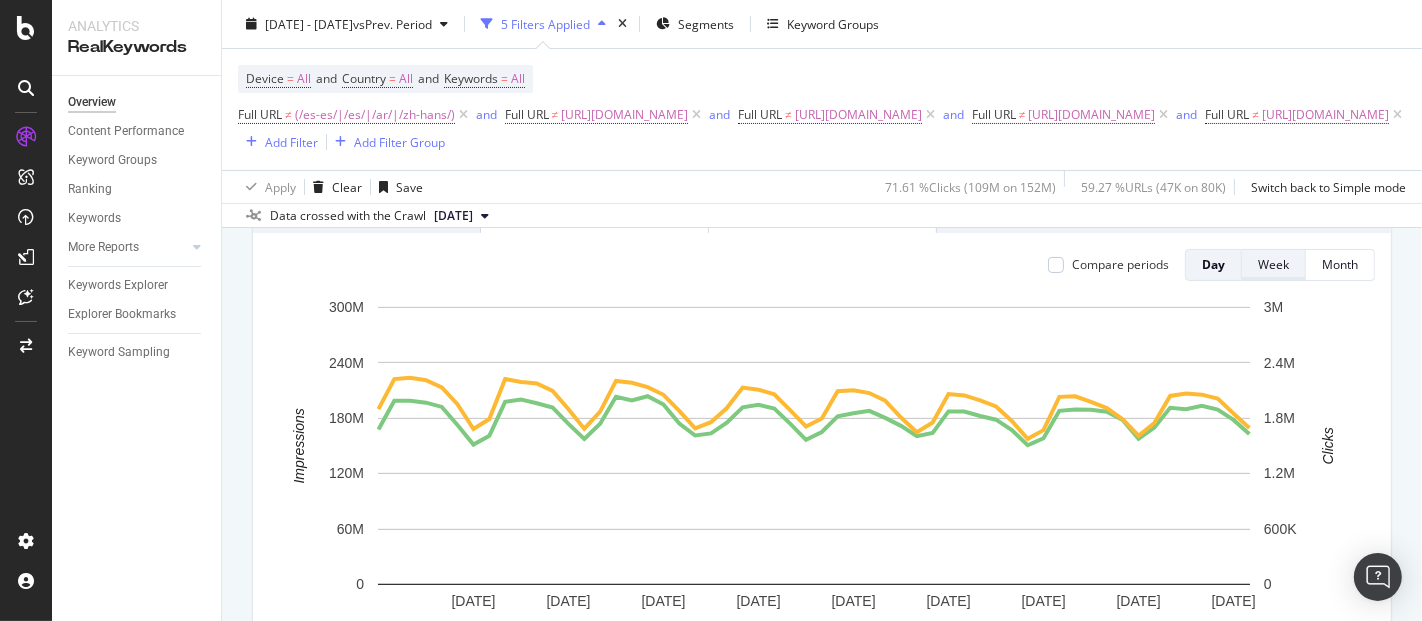 click on "Week" at bounding box center [1273, 264] 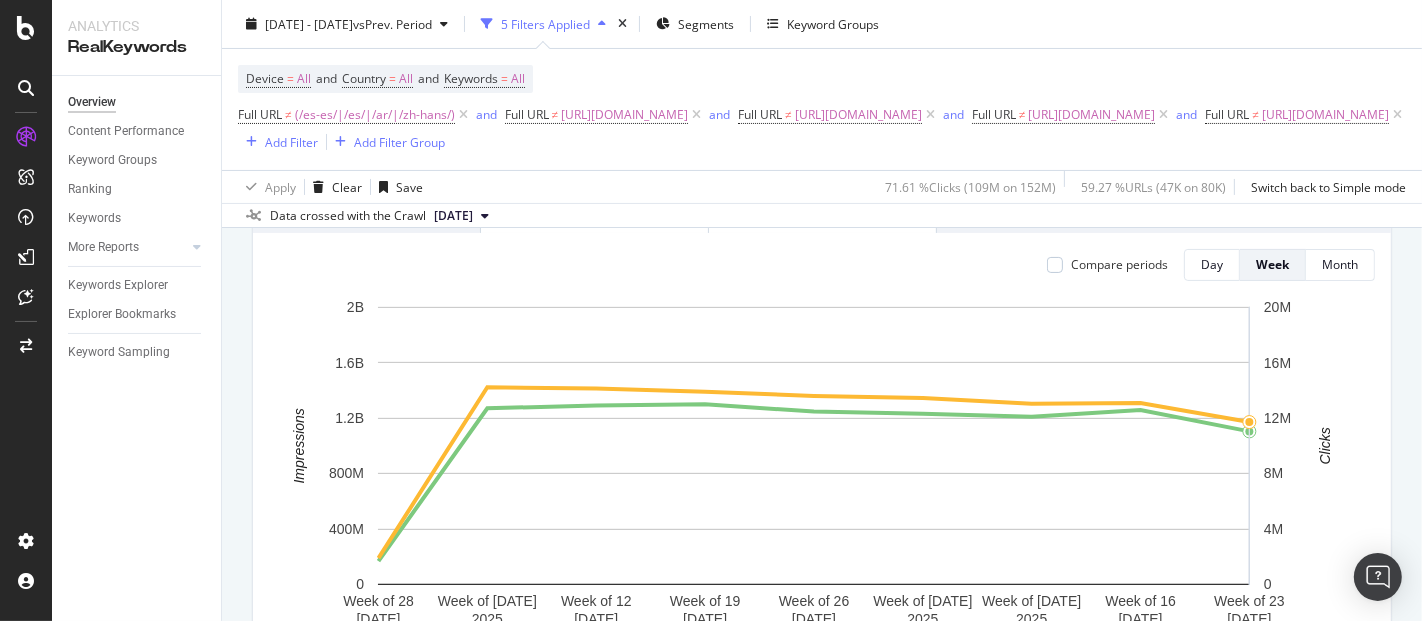 click on "Compare periods Day Week Month Week of 28 Apr. 2025 Week of 5 May. 2025 Week of 12 May. 2025 Week of 19 May. 2025 Week of 26 May. 2025 Week of 2 Jun. 2025 Week of 9 Jun. 2025 Week of 16 Jun. 2025 Week of 23 Jun. 2025 0 400M 800M 1.2B 1.6B 2B 0 4M 8M 12M 16M 20M Impressions Clicks Date Impressions Clicks Week of 28 Apr. 2025 167,705,479 1,898,474 Week of 5 May. 2025 1,271,727,279 14,231,566 Week of 12 May. 2025 1,291,029,739 14,143,614 Week of 19 May. 2025 1,300,095,355 13,905,767 Week of 26 May. 2025 1,247,631,773 13,602,923 Week of 2 Jun. 2025 1,231,972,938 13,464,557 Week of 9 Jun. 2025 1,211,300,507 13,045,041 Week of 16 Jun. 2025 1,259,258,362 13,100,756 Week of 23 Jun. 2025 1,104,715,671 11,720,197 20M Impressions Clicks Customize Chart in Explorer" at bounding box center [822, 466] 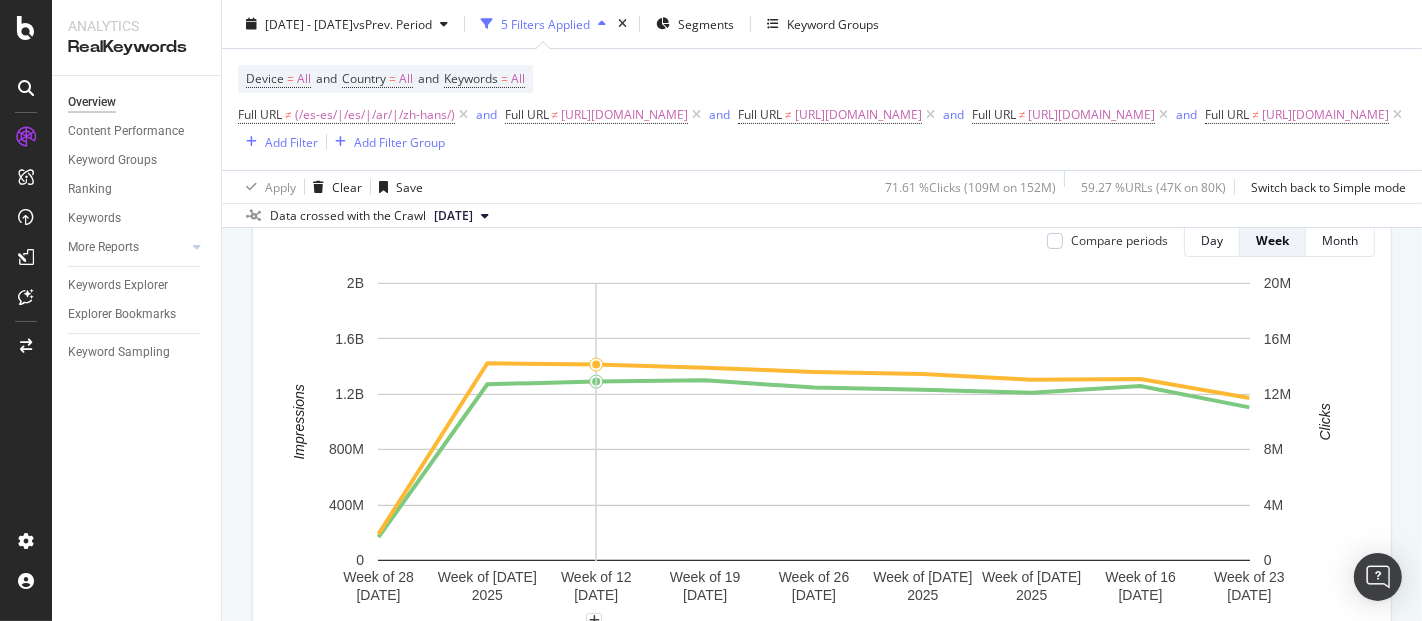 scroll, scrollTop: 111, scrollLeft: 0, axis: vertical 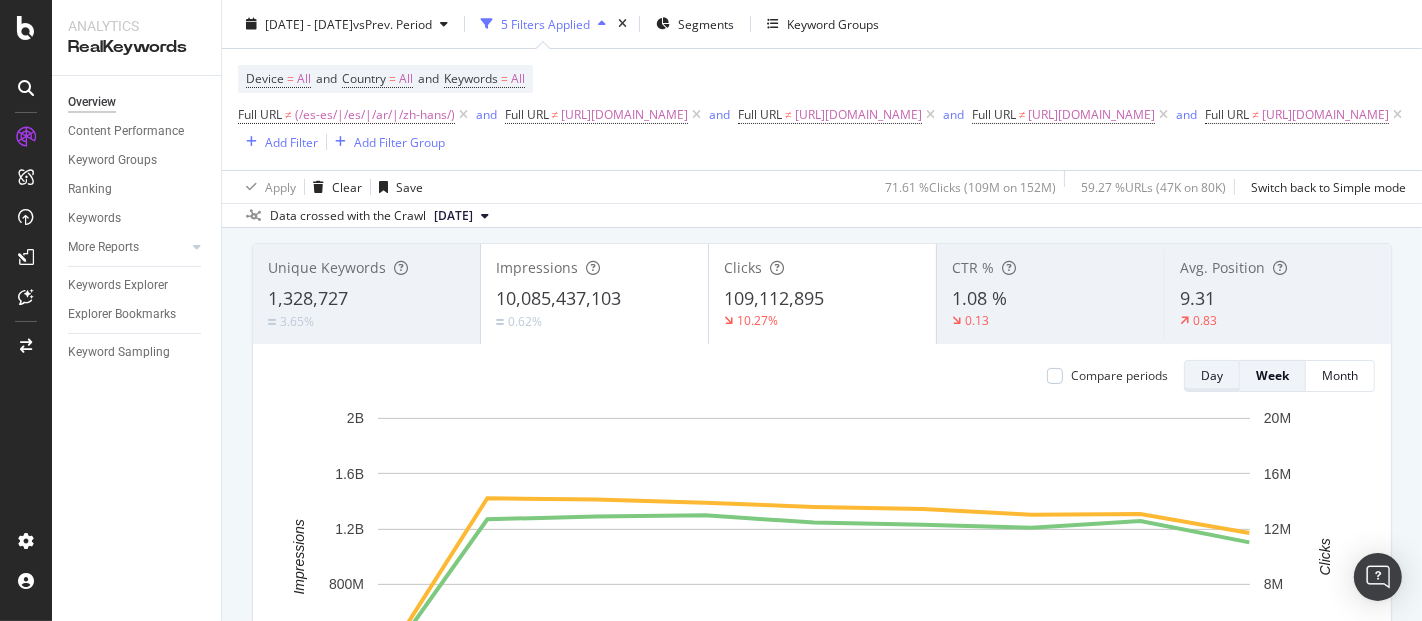 click on "Day" at bounding box center (1212, 375) 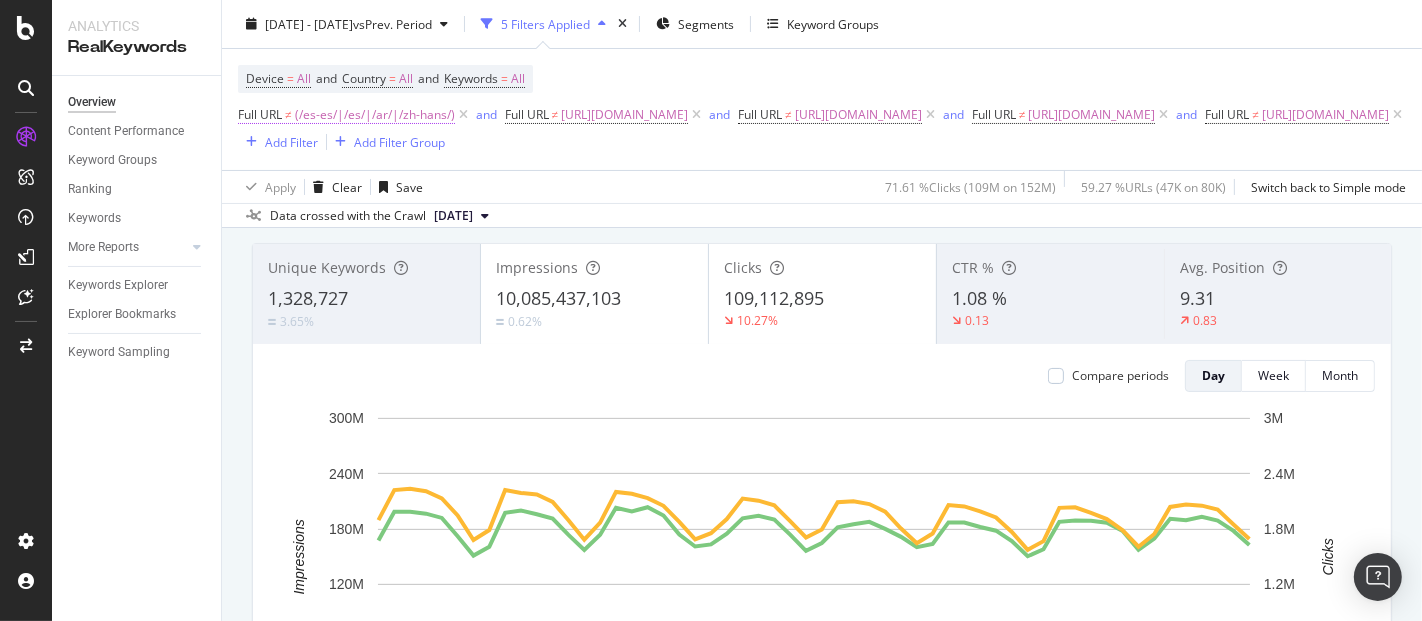 click on "(/es-es/|/es/|/ar/|/zh-hans/)" at bounding box center (375, 115) 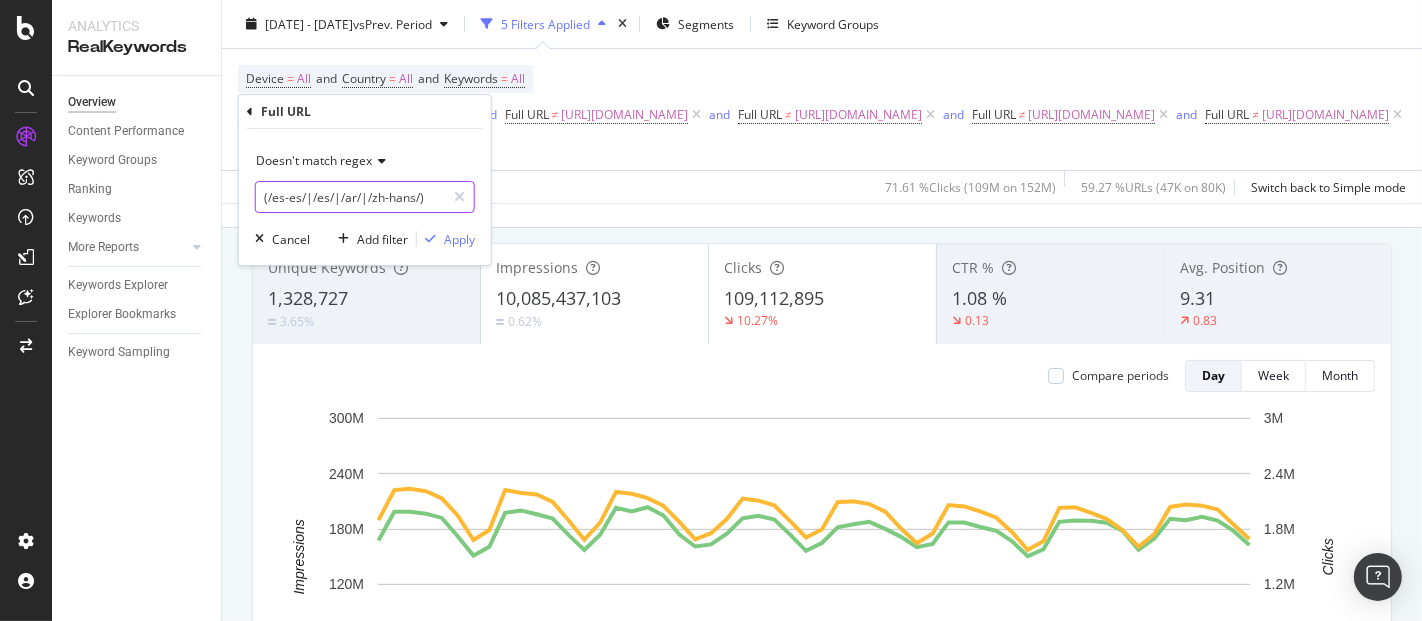 click on "(/es-es/|/es/|/ar/|/zh-hans/)" at bounding box center (350, 197) 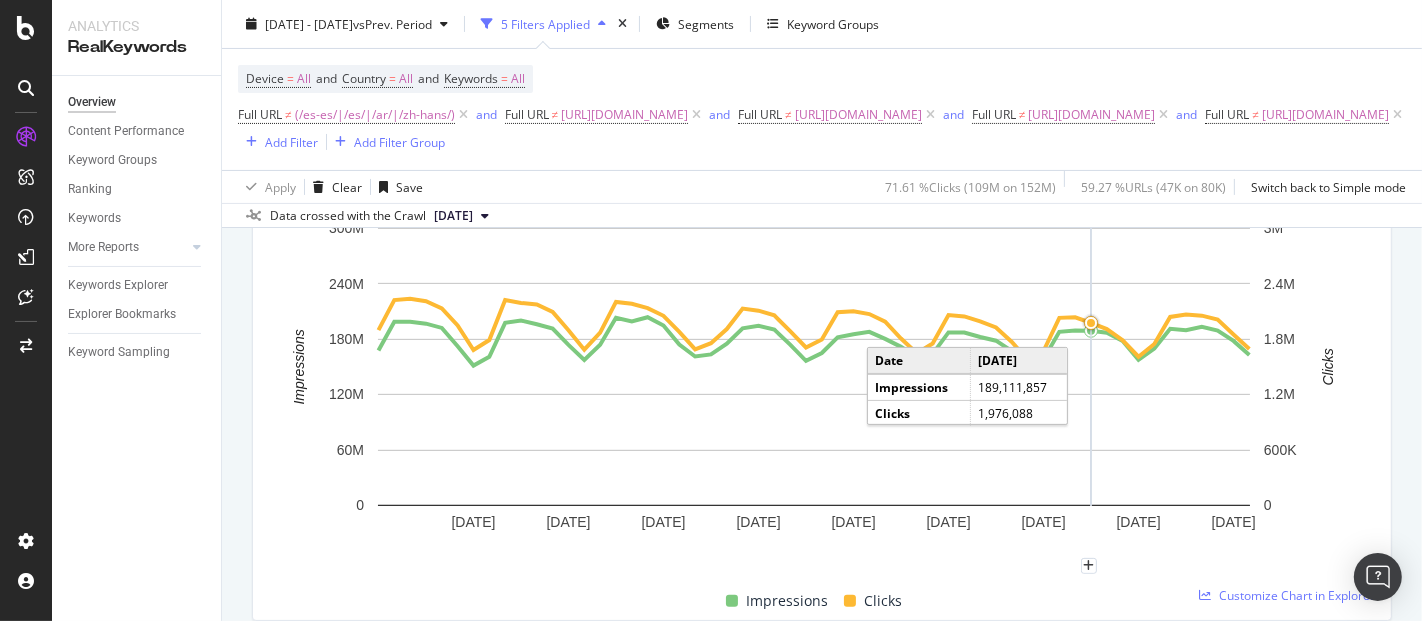 scroll, scrollTop: 333, scrollLeft: 0, axis: vertical 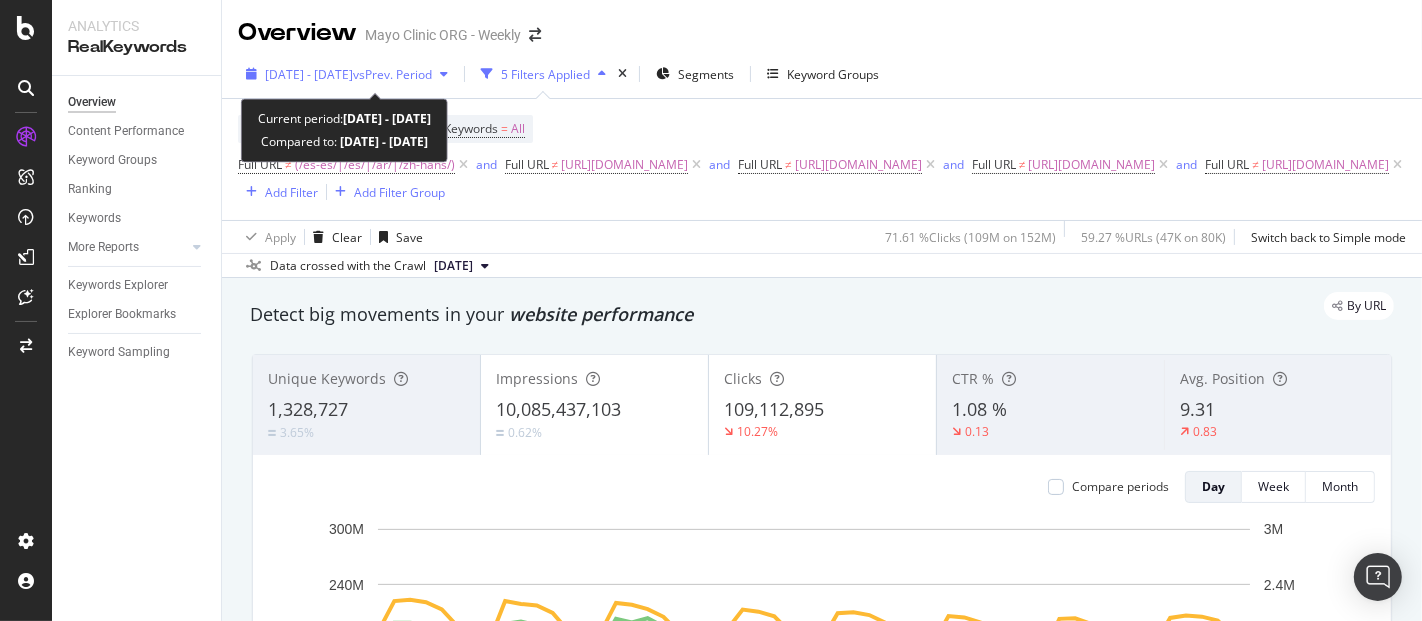 click on "[DATE] - [DATE]" at bounding box center (309, 74) 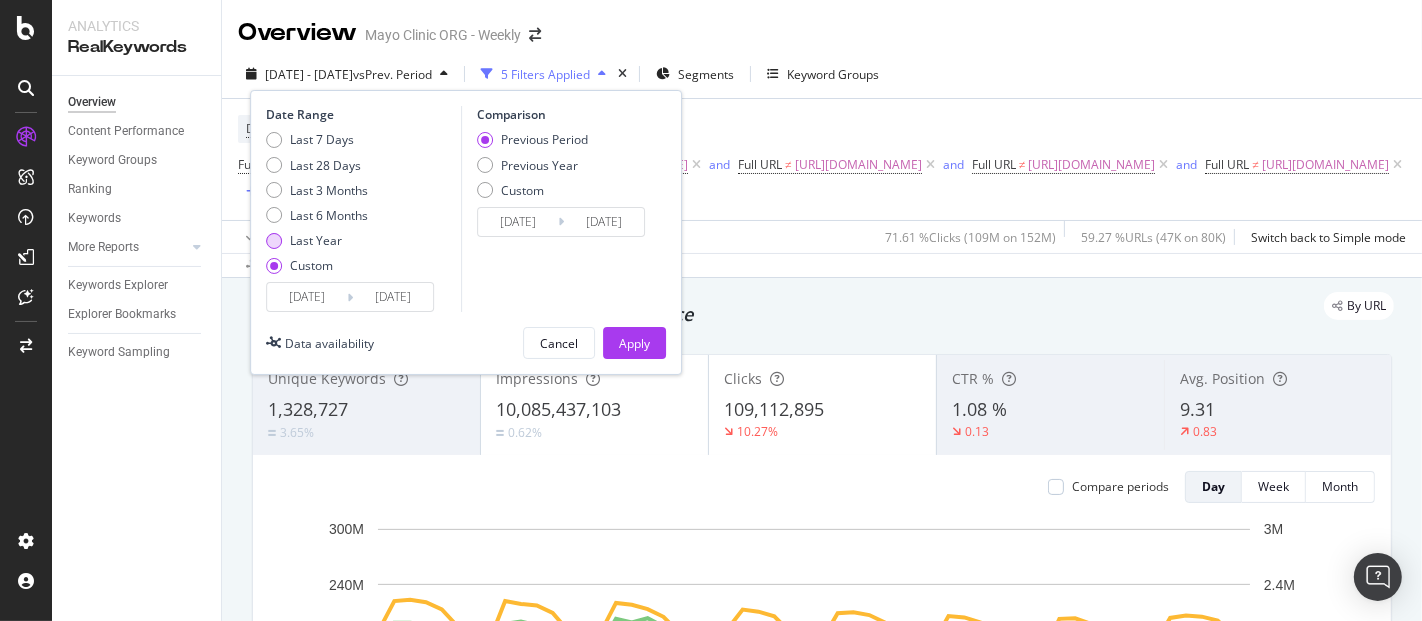 click at bounding box center (274, 241) 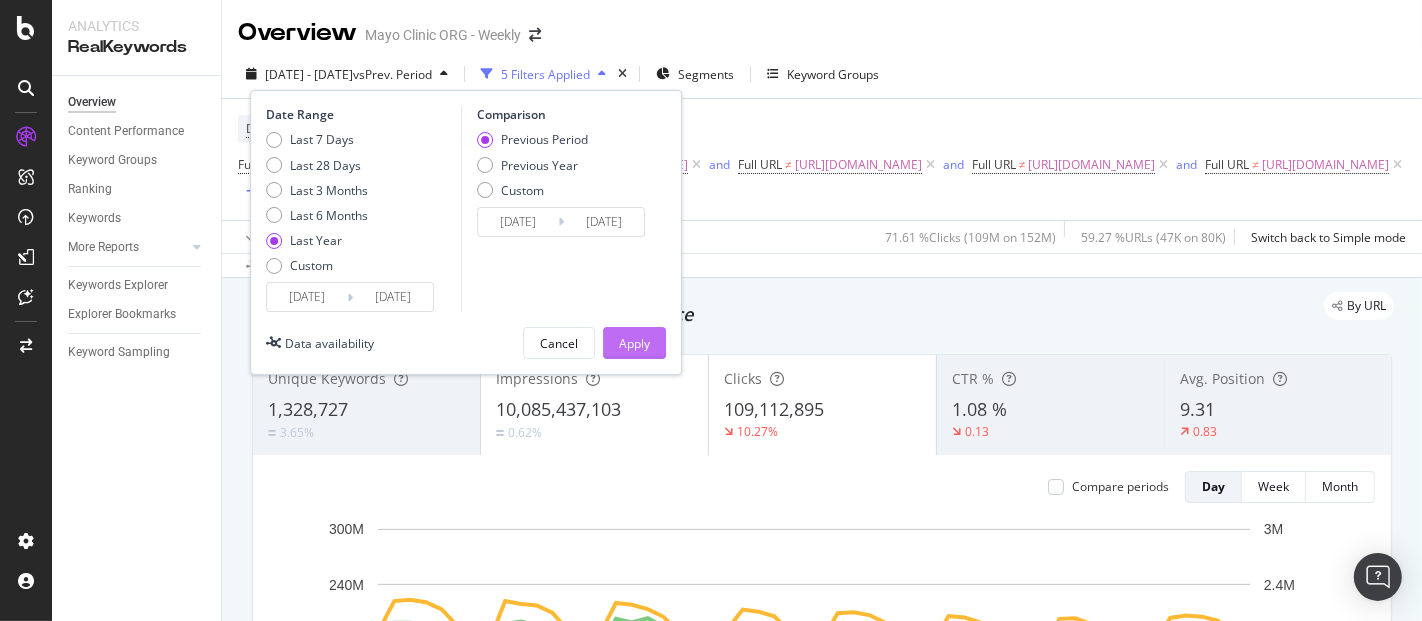 click on "Apply" at bounding box center (634, 343) 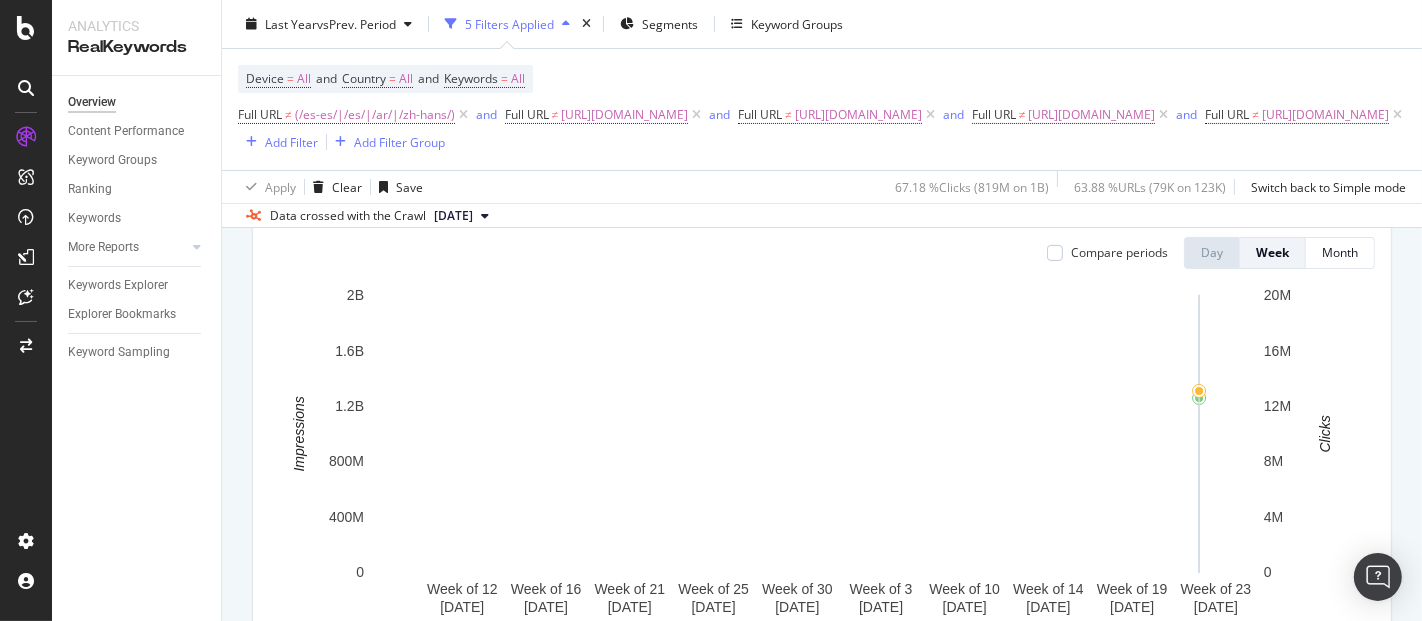scroll, scrollTop: 111, scrollLeft: 0, axis: vertical 